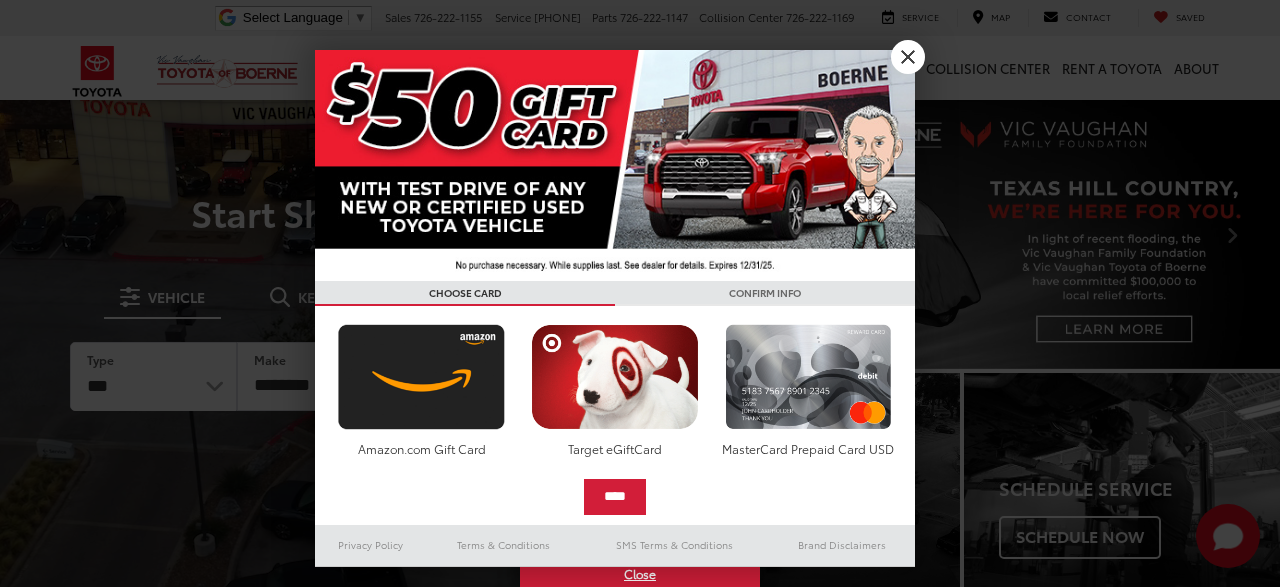 scroll, scrollTop: 0, scrollLeft: 0, axis: both 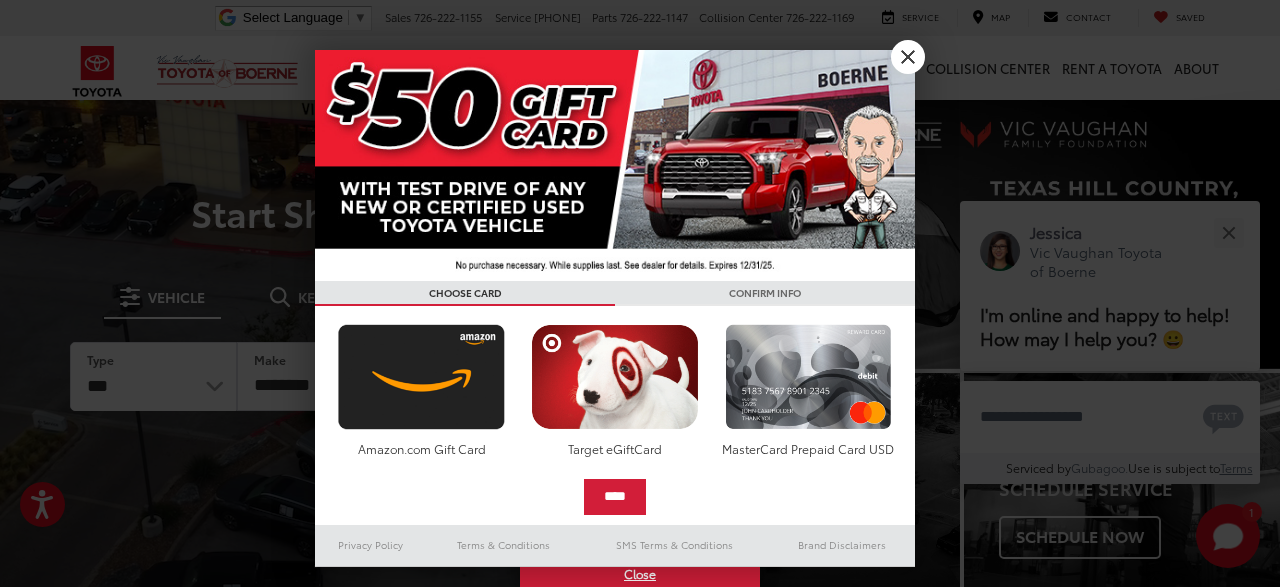 click at bounding box center [615, 165] 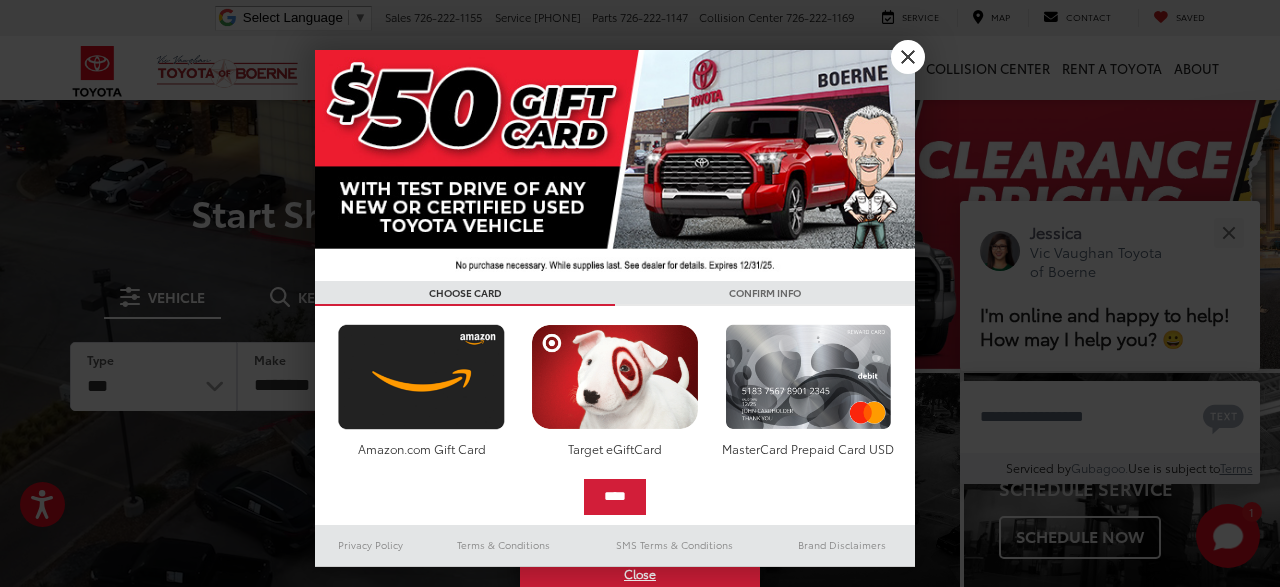click on "X" at bounding box center [908, 57] 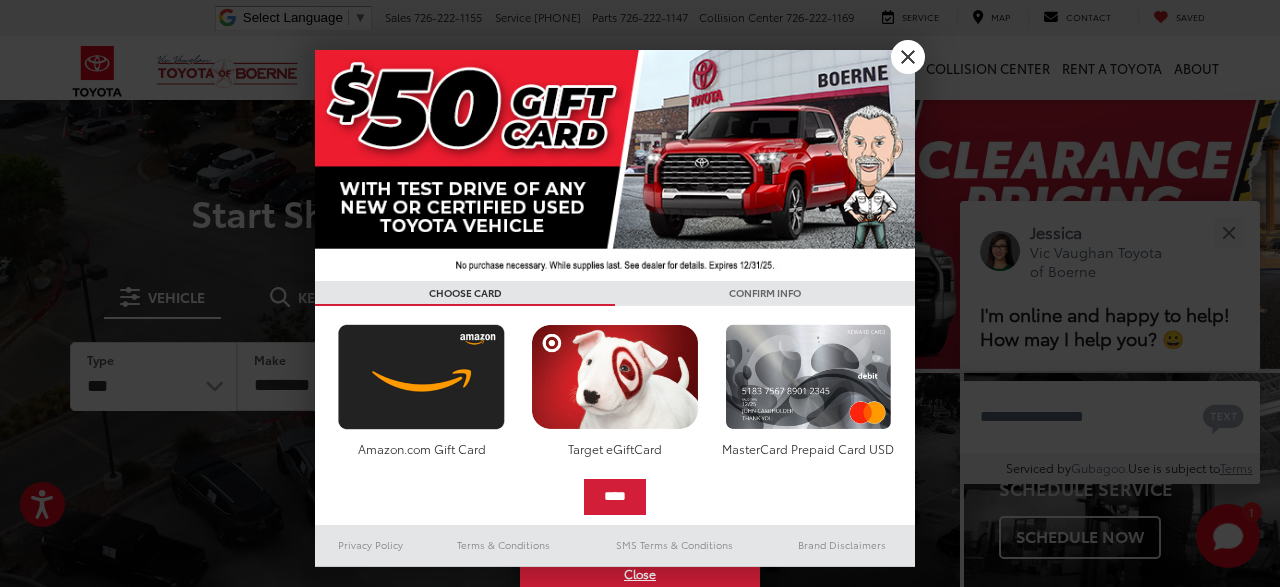 click on "Service & Parts" at bounding box center [860, 68] 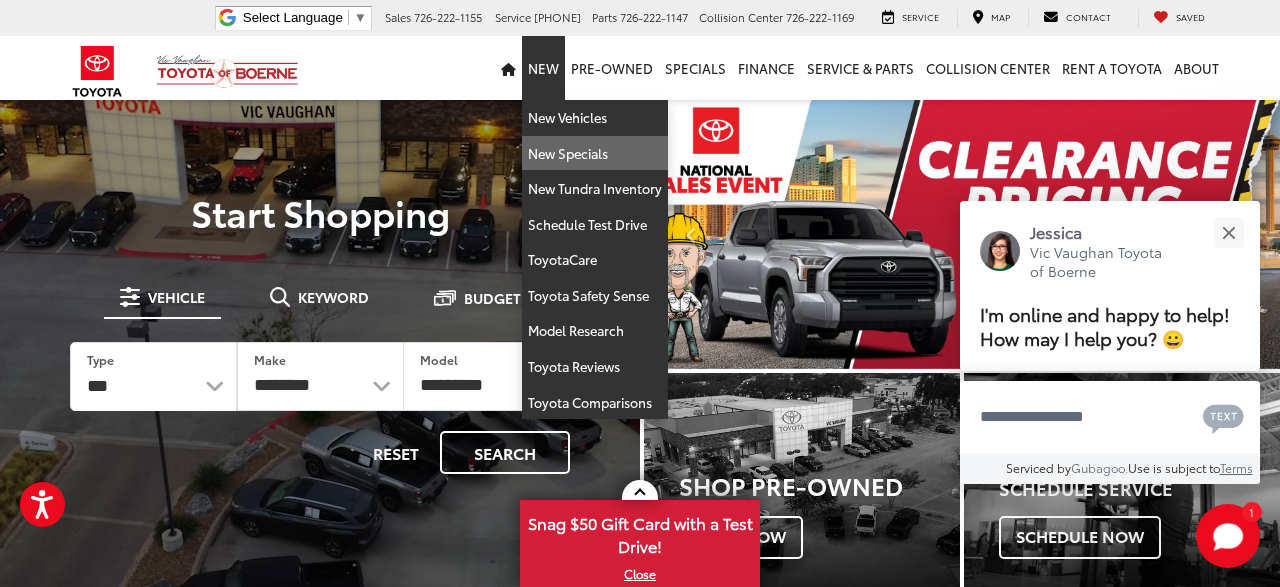 click on "New Specials" at bounding box center (595, 154) 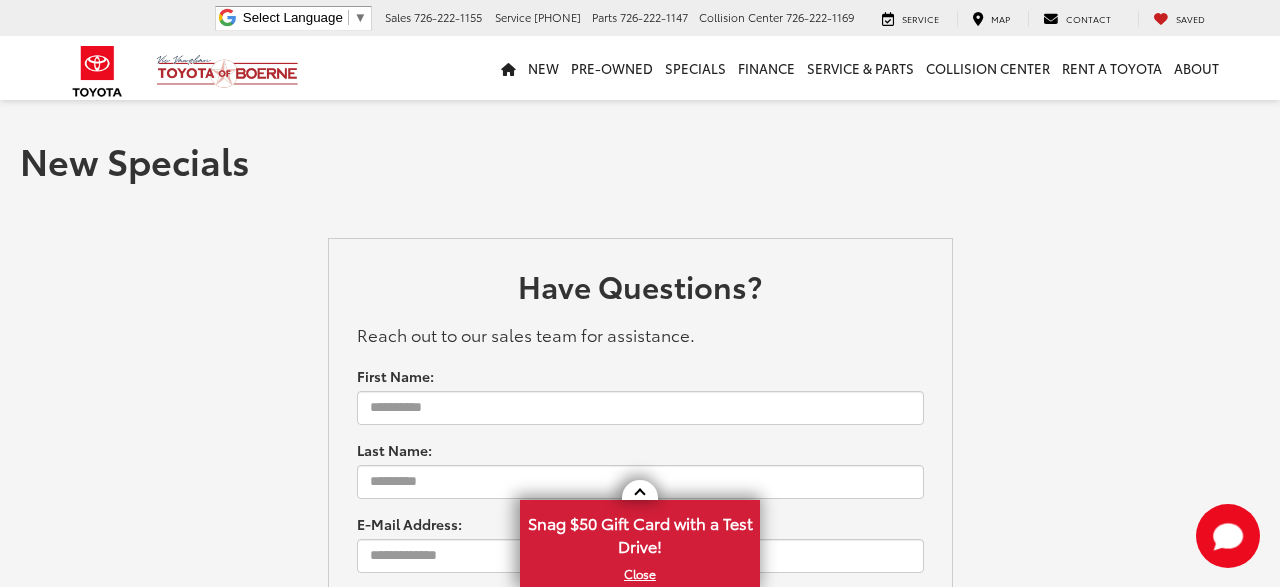 scroll, scrollTop: 0, scrollLeft: 0, axis: both 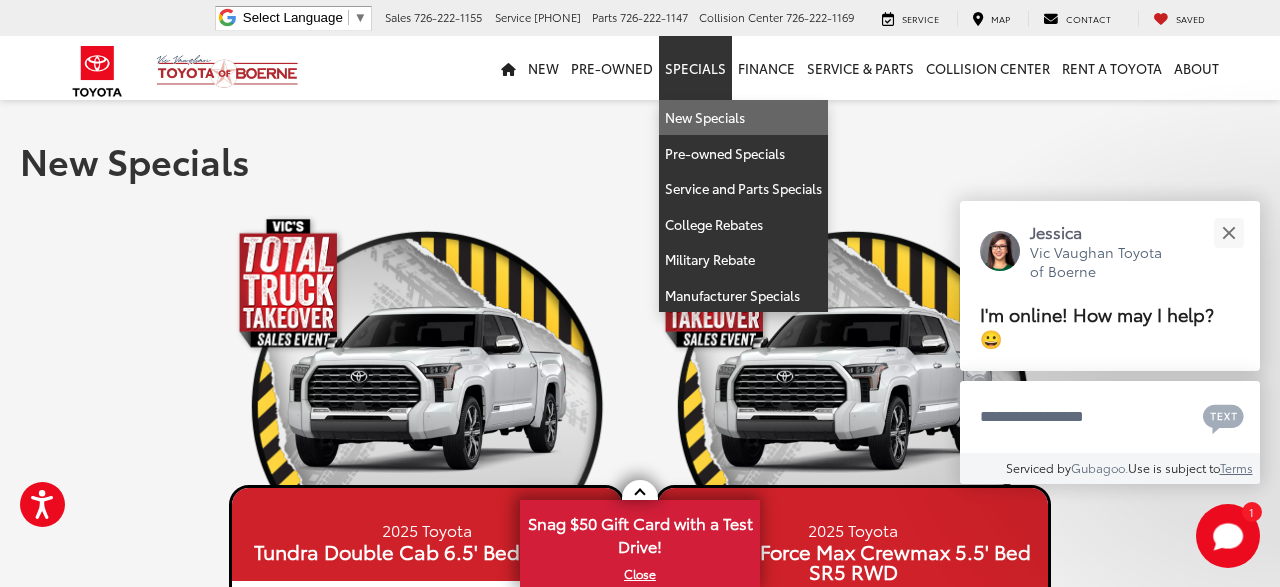 click on "New Specials" at bounding box center [743, 118] 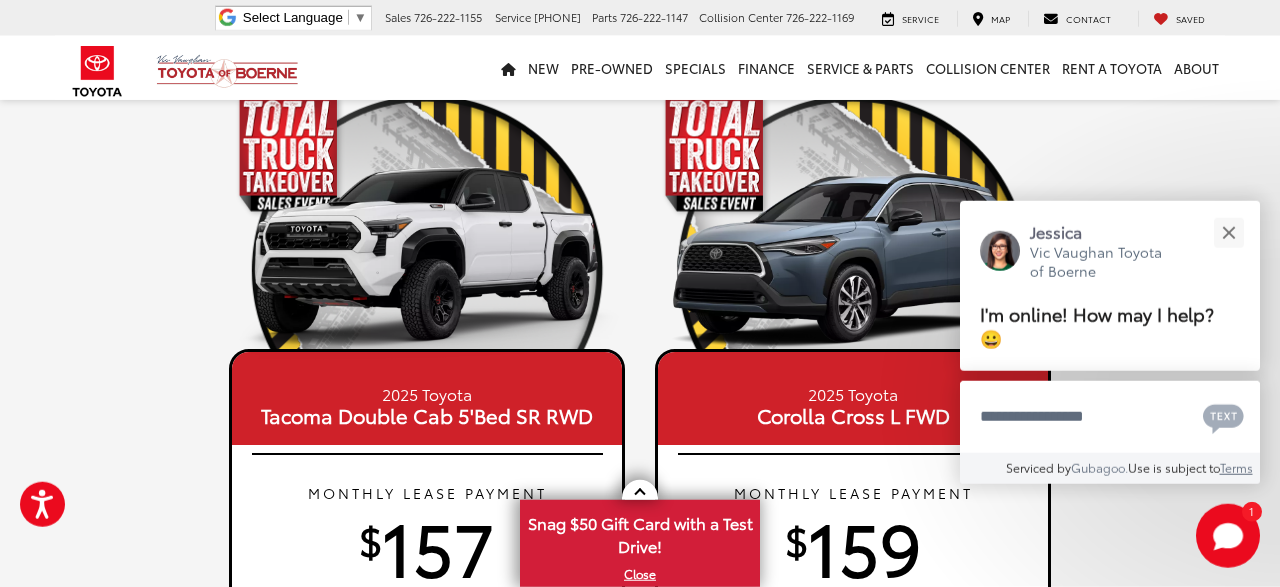 scroll, scrollTop: 1040, scrollLeft: 0, axis: vertical 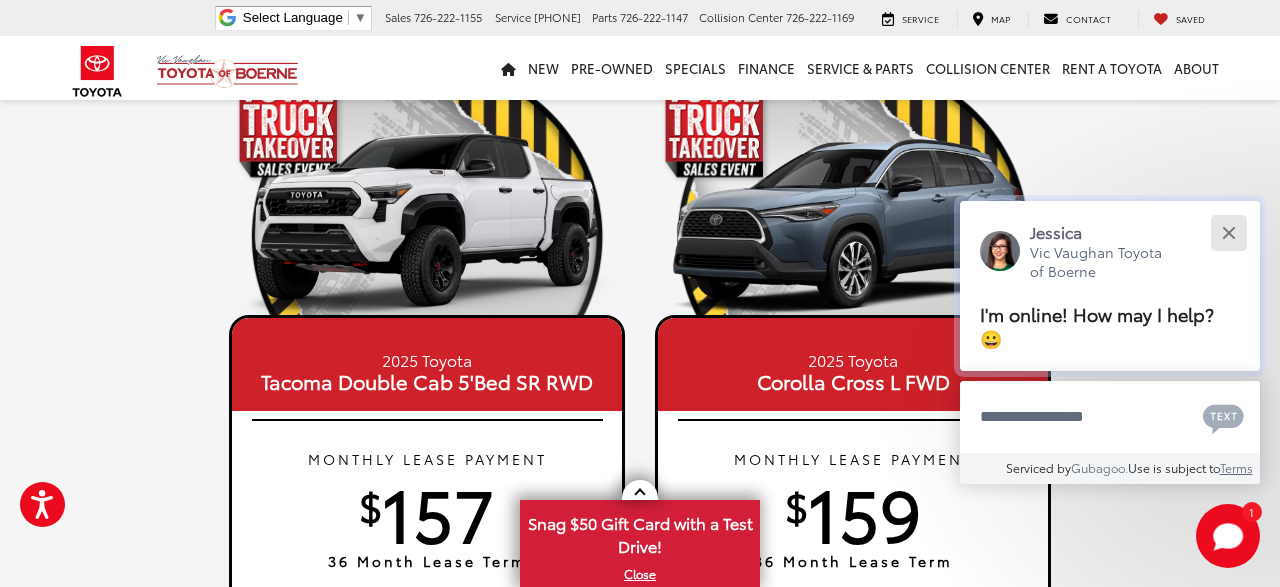 click at bounding box center [1228, 232] 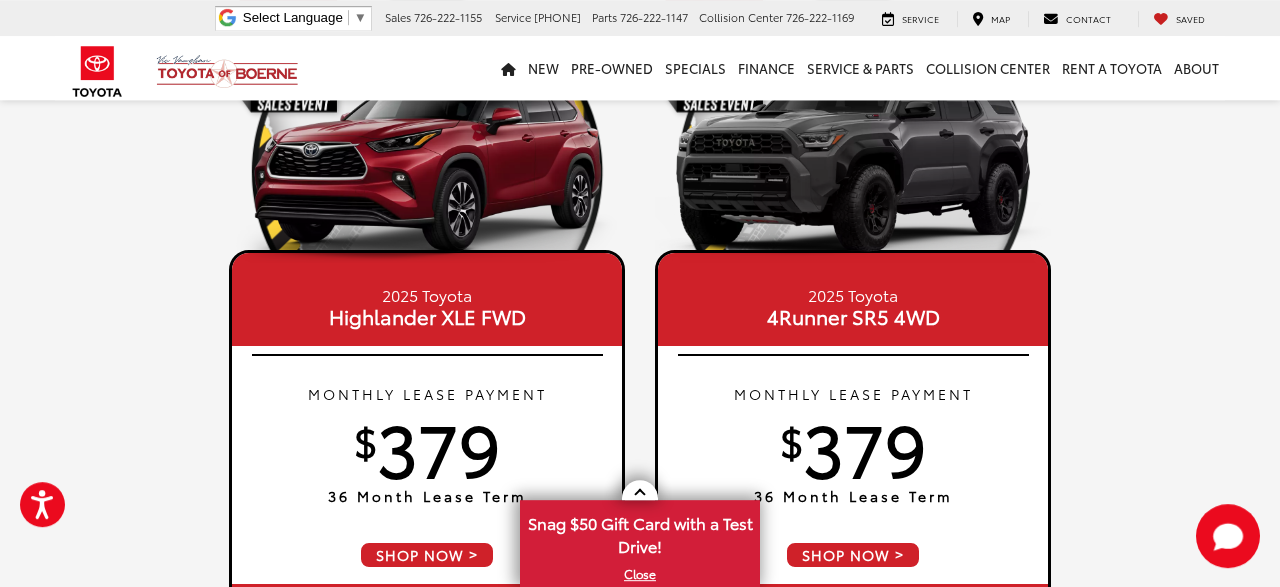 scroll, scrollTop: 1976, scrollLeft: 0, axis: vertical 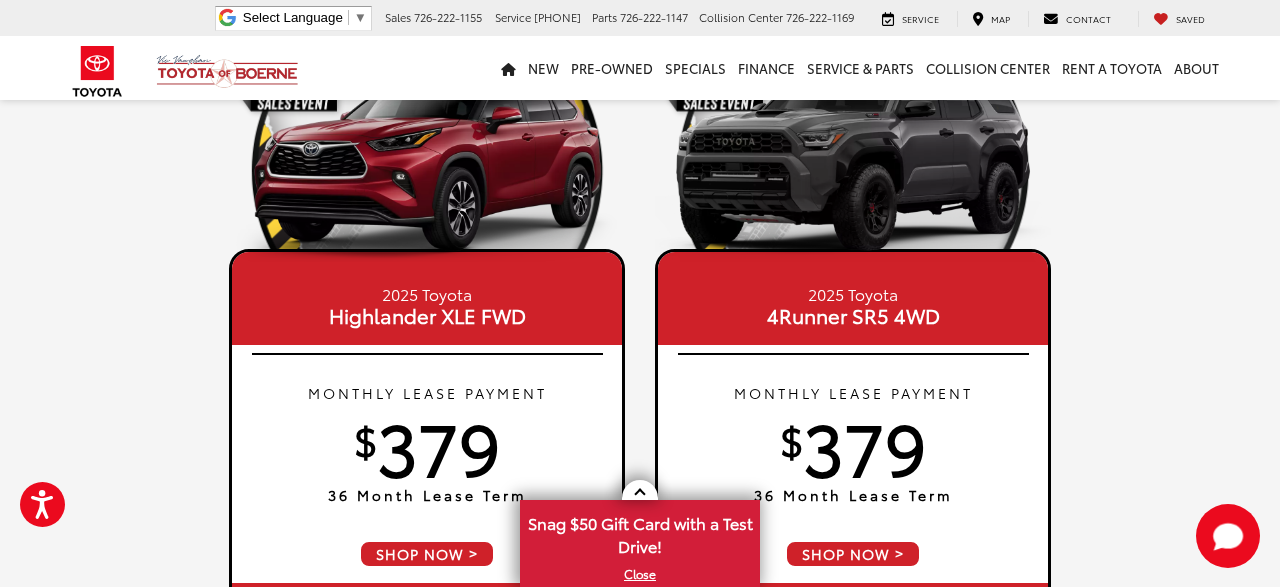 click on "2025 Toyota
Highlander XLE FWD
MONTHLY LEASE PAYMENT
$ 379
36 Month Lease Term
SHOP NOW
SAVE THOUSANDS!
VIN 5TDKDRAH7SS555517
STK 53588" at bounding box center (427, 534) 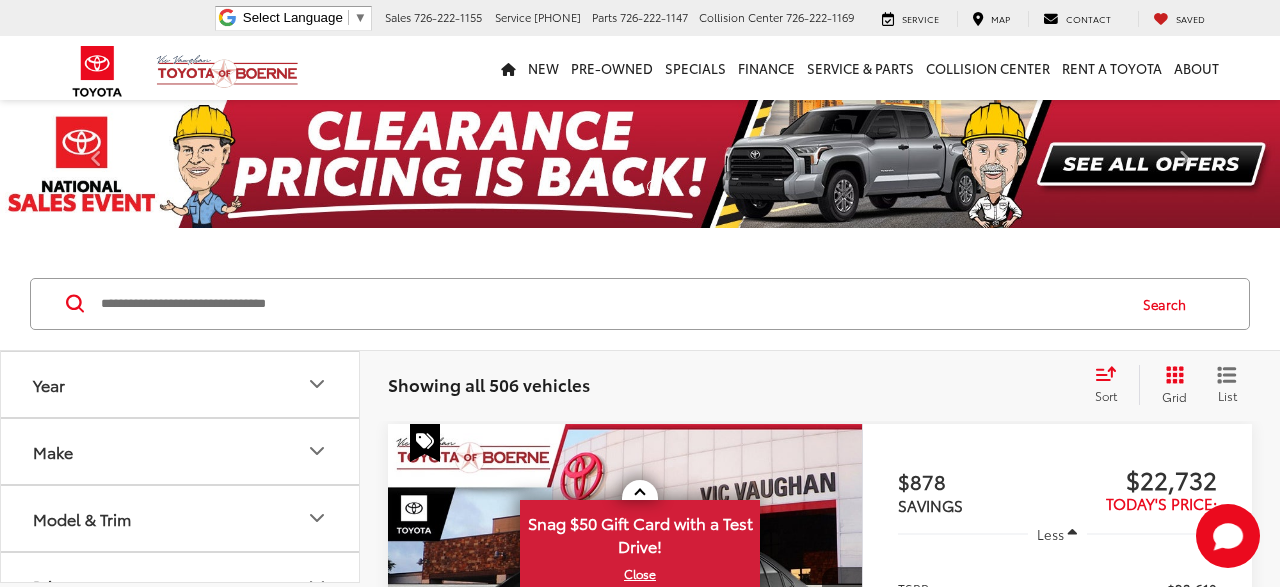 scroll, scrollTop: 208, scrollLeft: 0, axis: vertical 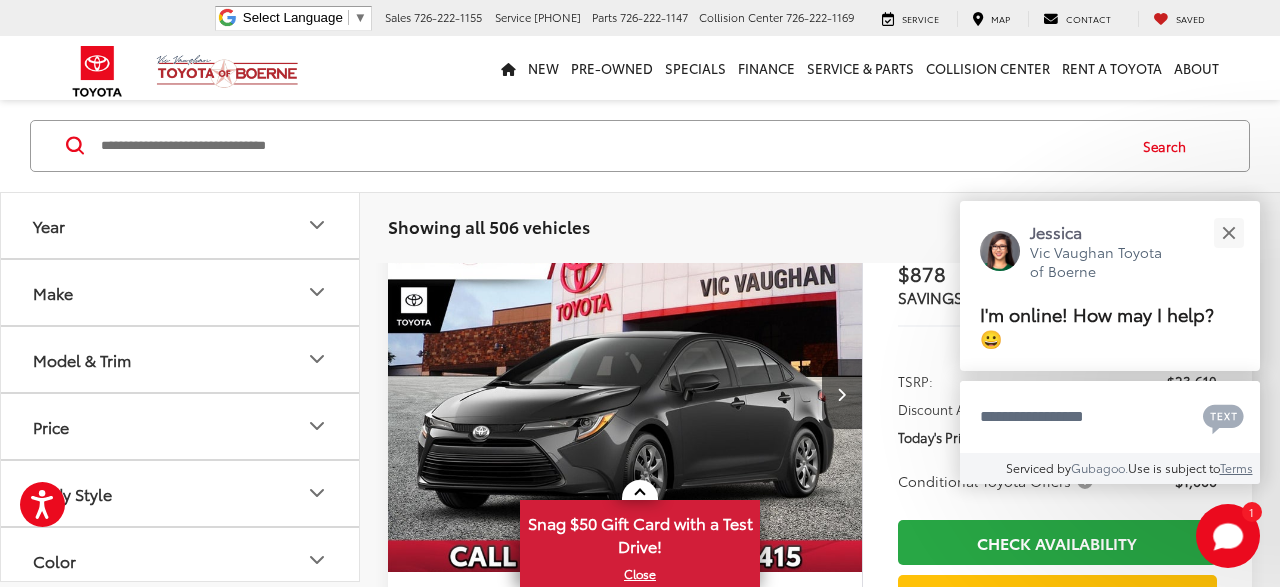 click at bounding box center (611, 146) 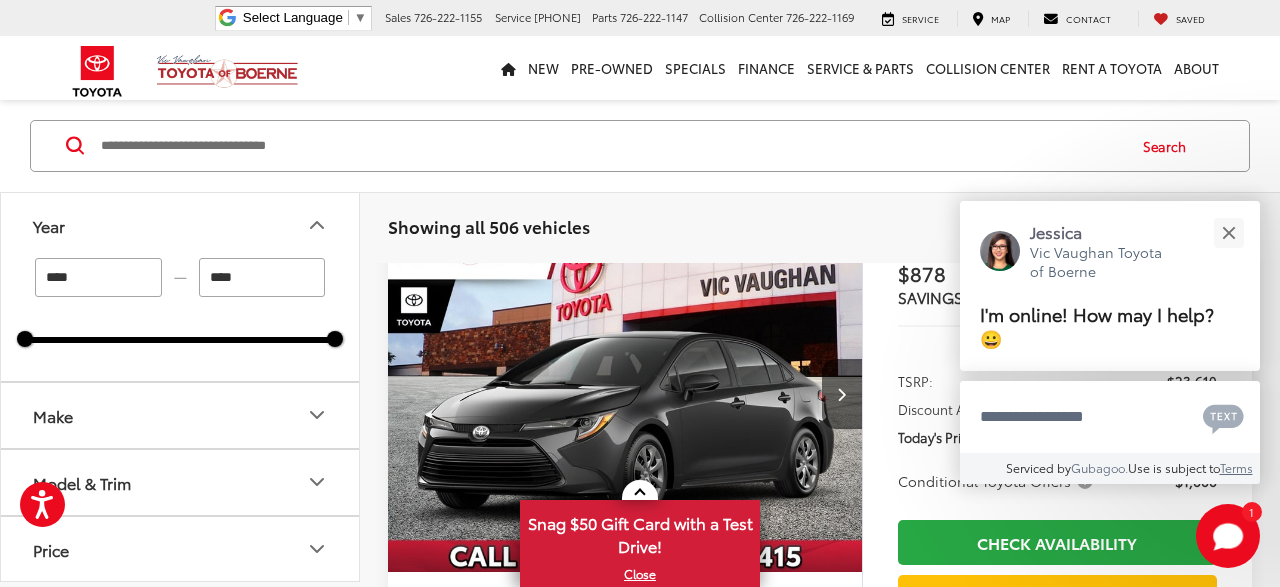 click on "Make" at bounding box center [181, 415] 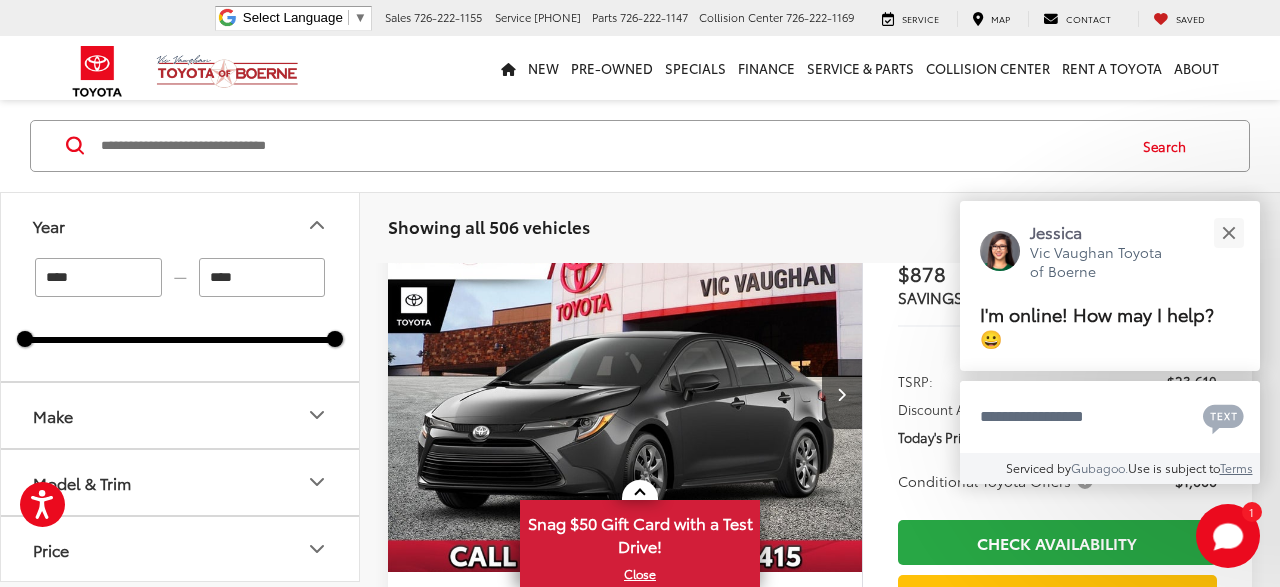 click on "Make" at bounding box center (181, 415) 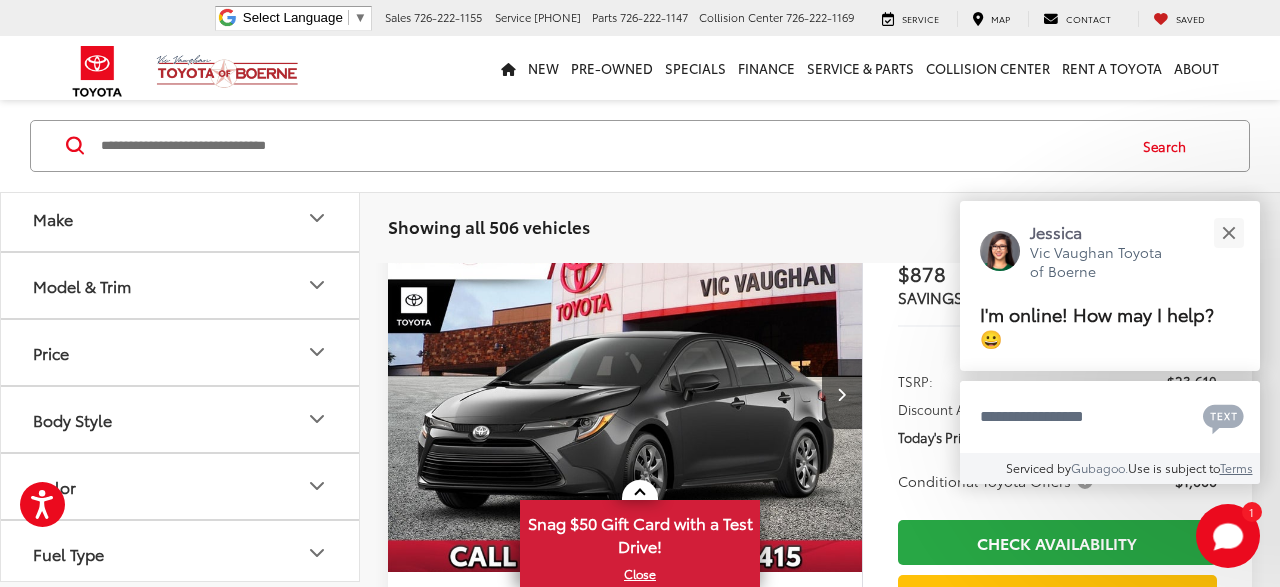 scroll, scrollTop: 240, scrollLeft: 0, axis: vertical 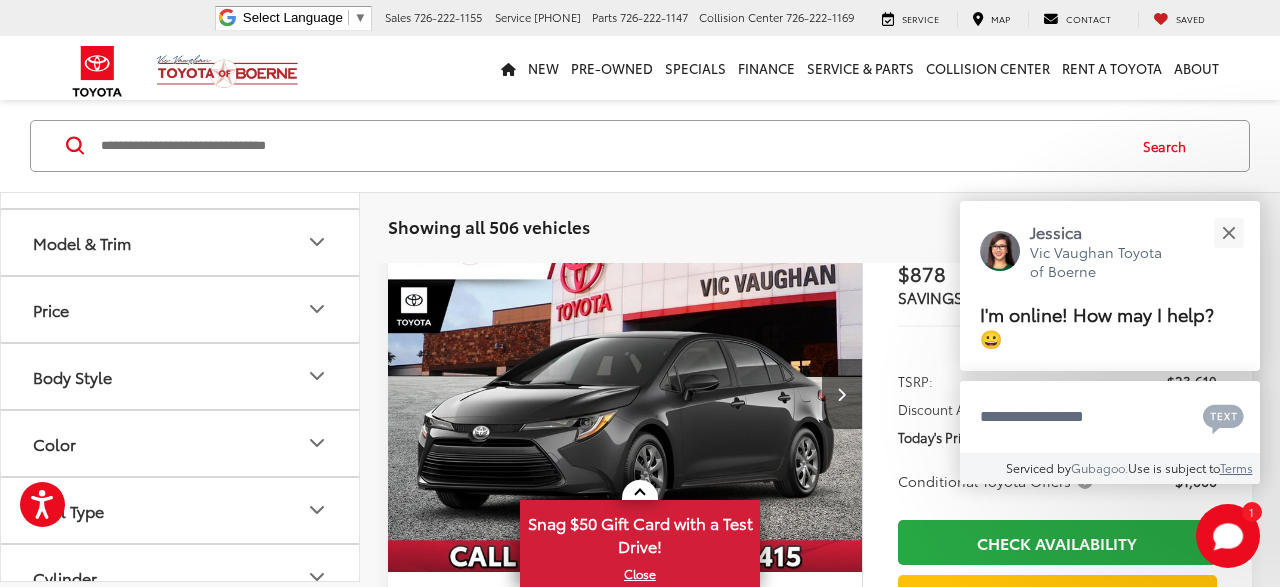 click 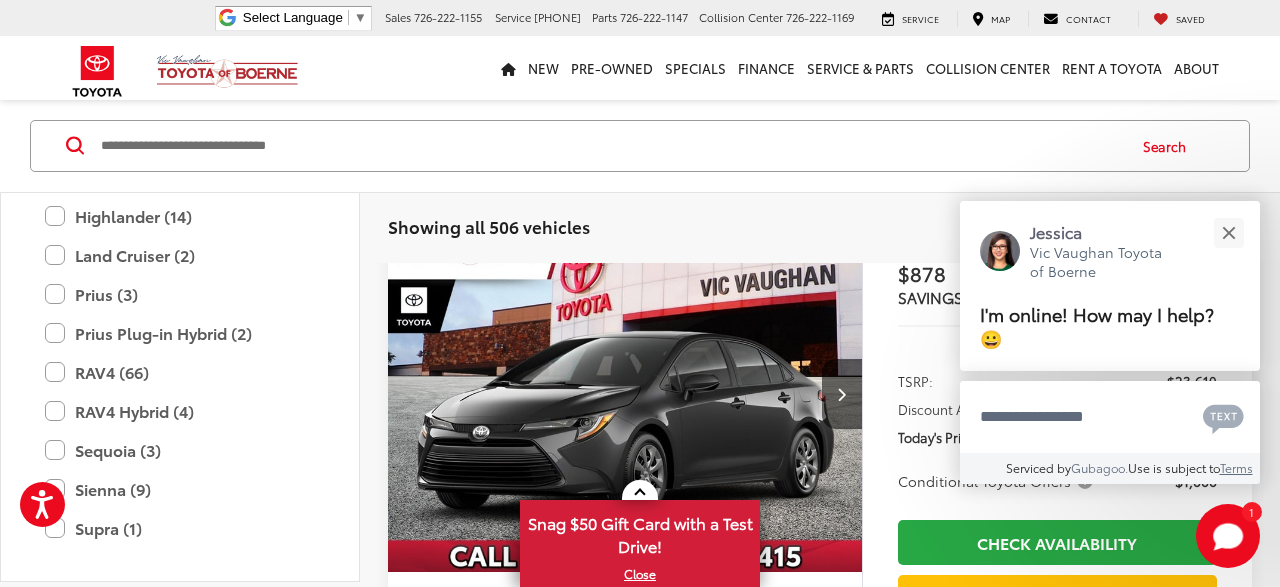 scroll, scrollTop: 720, scrollLeft: 0, axis: vertical 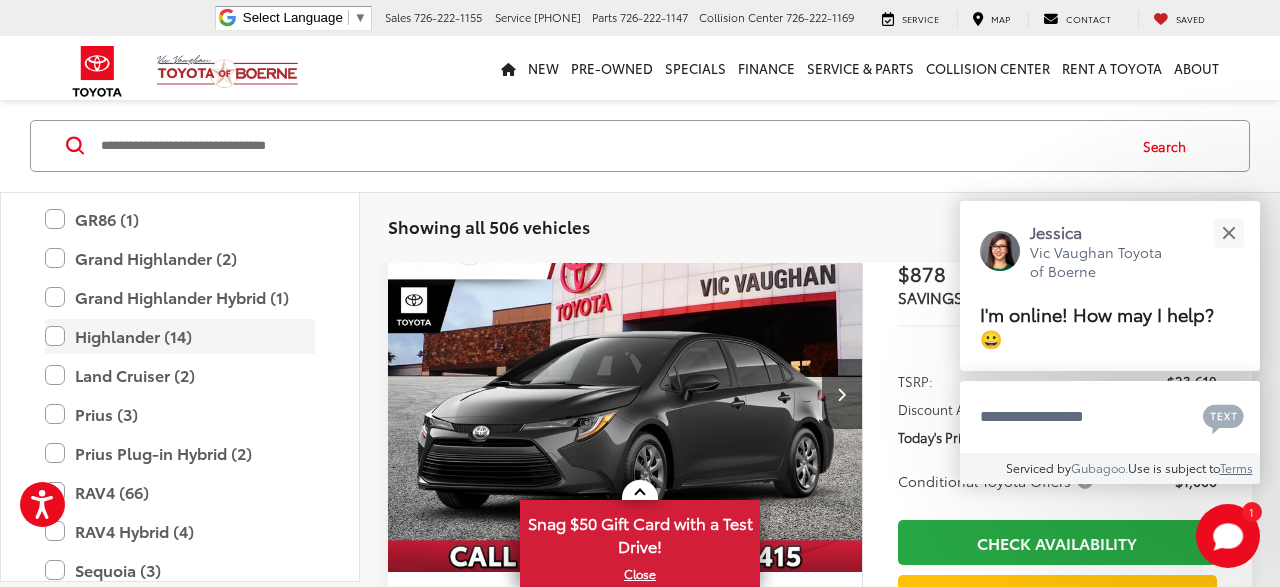 click on "Highlander (14)" at bounding box center [180, 335] 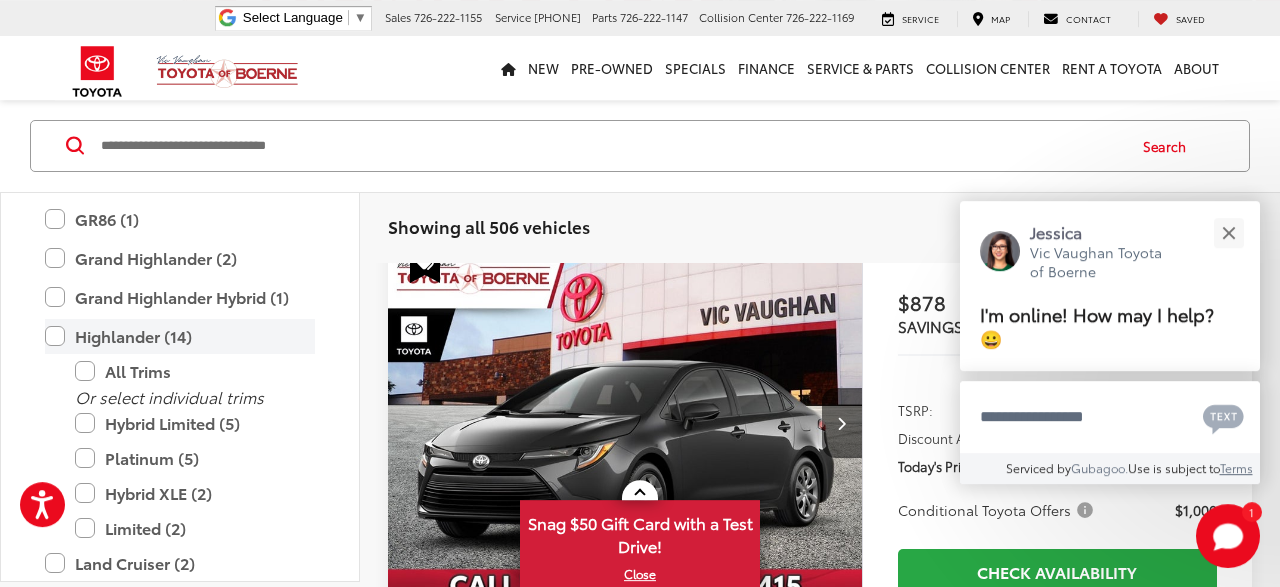 type on "****" 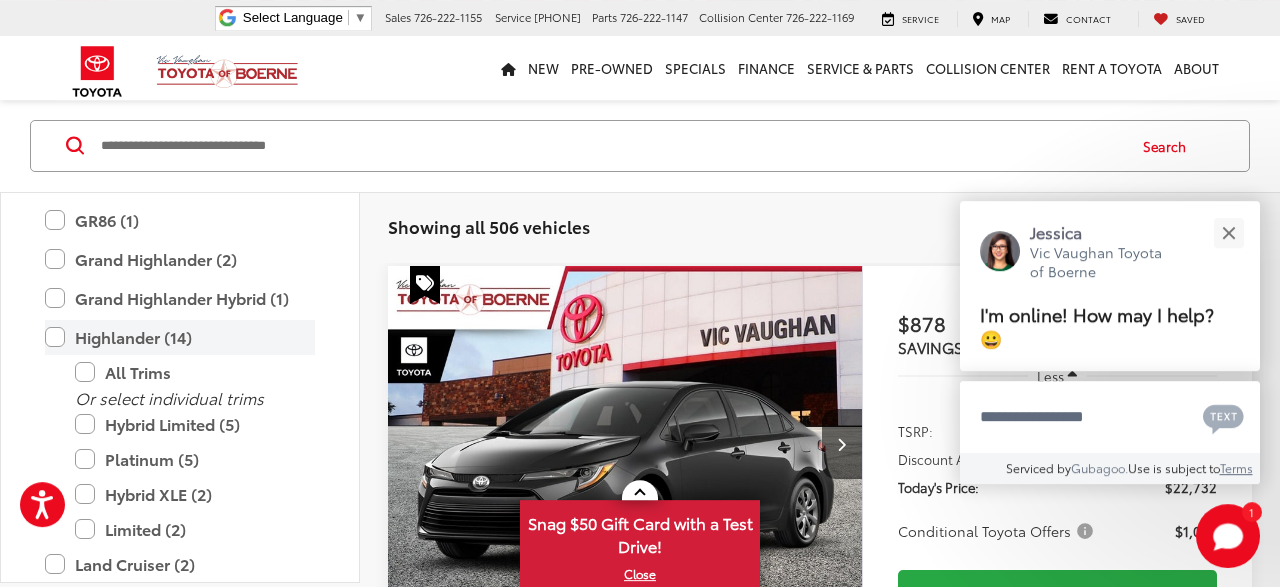 scroll, scrollTop: 158, scrollLeft: 0, axis: vertical 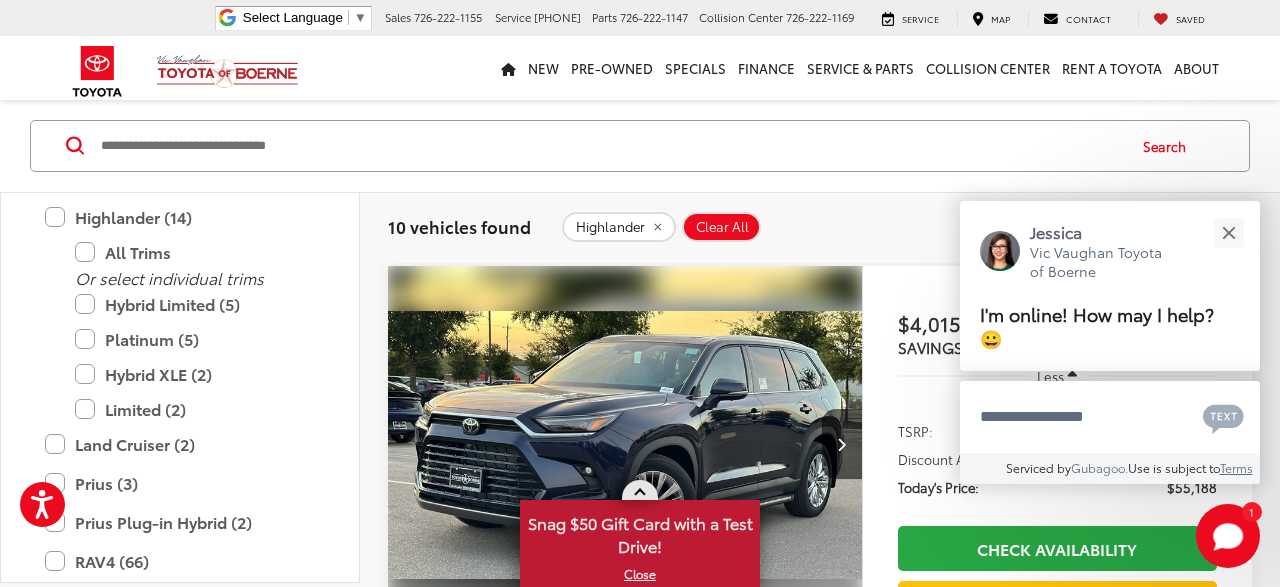 click at bounding box center (639, 494) 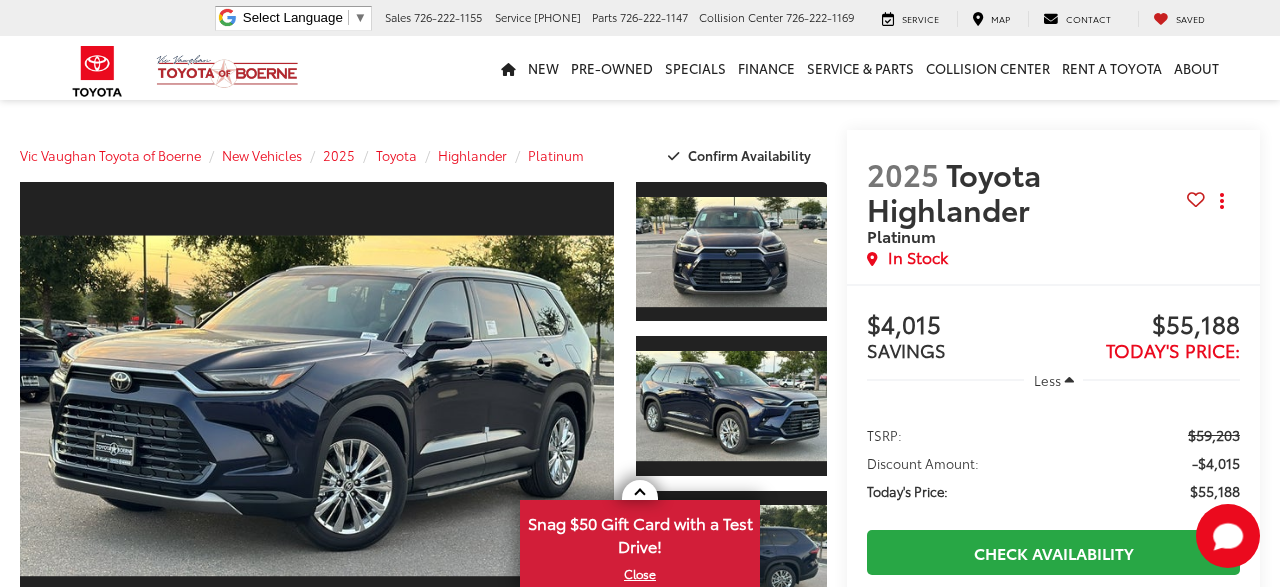scroll, scrollTop: 104, scrollLeft: 0, axis: vertical 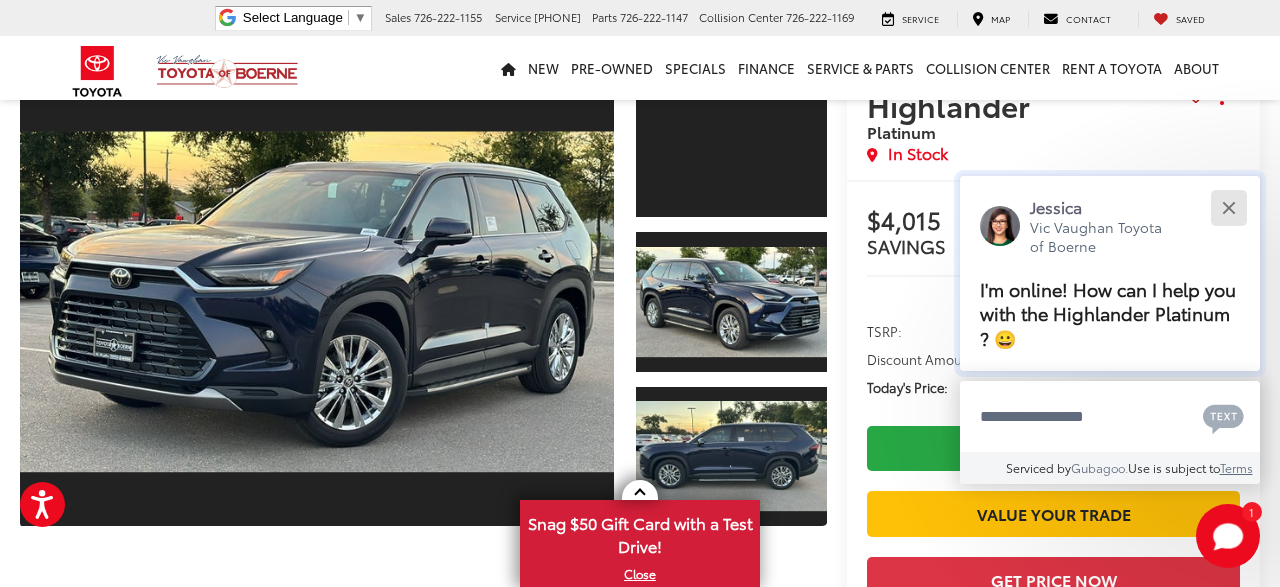 click at bounding box center (1228, 207) 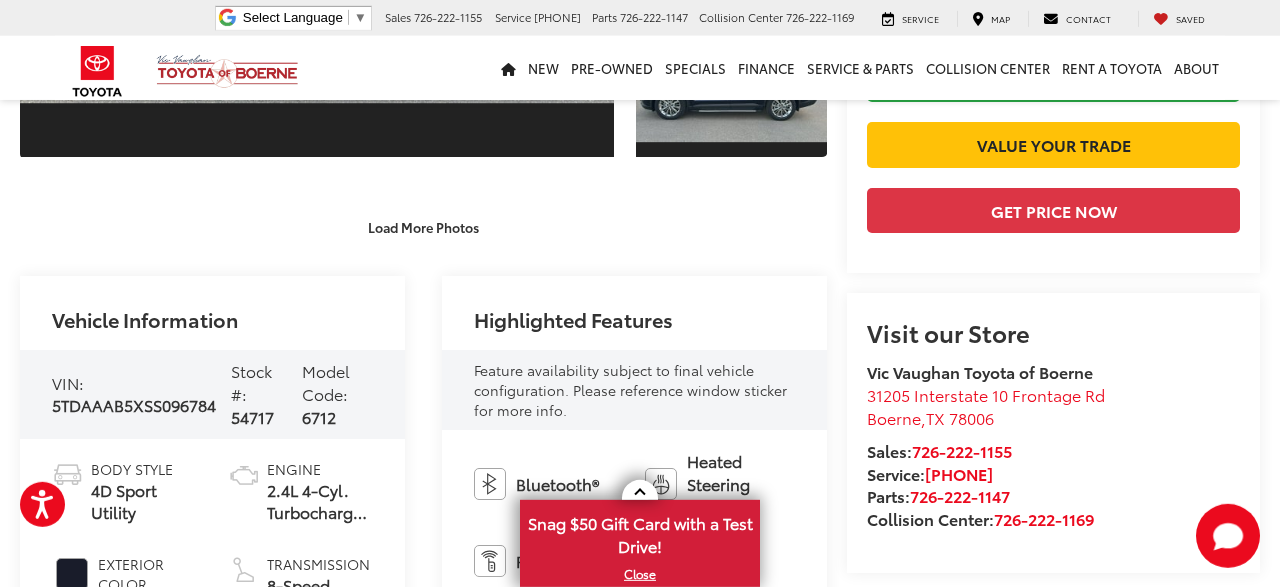 scroll, scrollTop: 520, scrollLeft: 0, axis: vertical 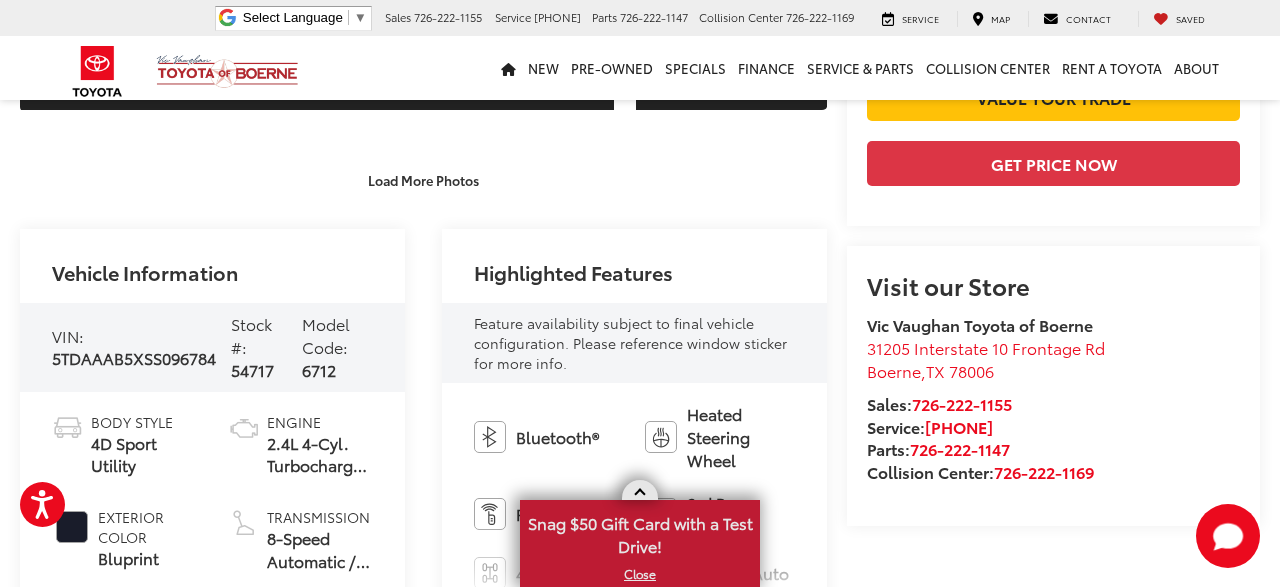 click on "X" at bounding box center (640, 574) 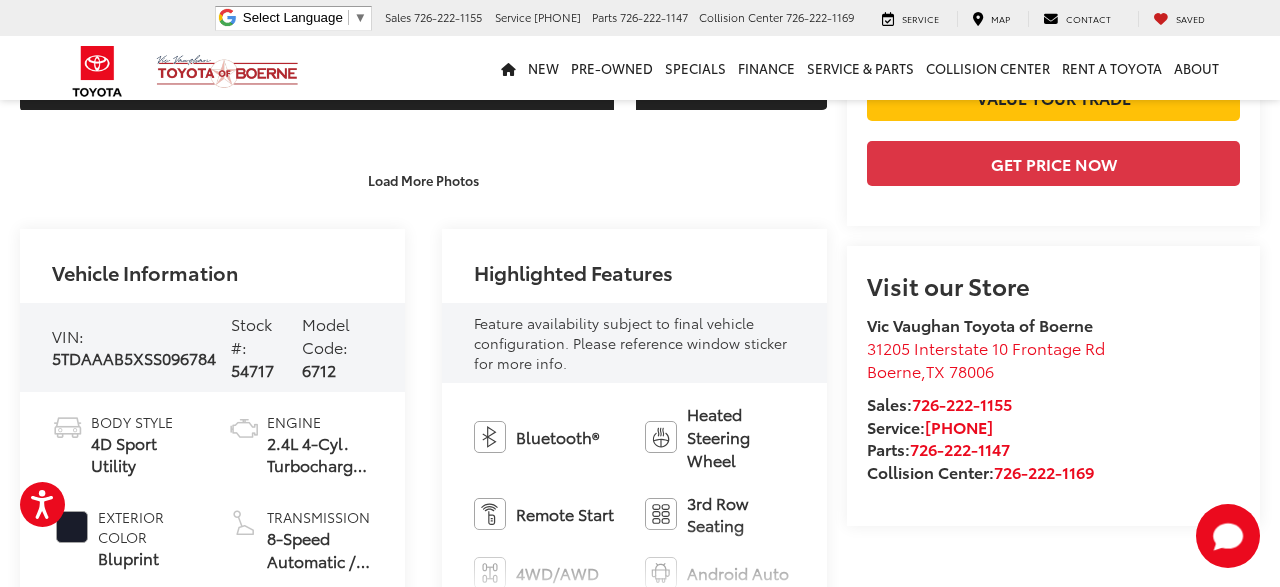 click on "Bluetooth®
Heated Steering Wheel
Remote Start
3rd Row Seating
4WD/AWD
Android Auto
Apple CarPlay
Heated Seats
Keyless Entry
Keyless Ignition System
Power Tailgate/Liftgate
Wi-Fi Hotspot
Automatic High Beams
Emergency Brake Assist
Lane Departure Warning
Lane Keep Assist
Sunroof/Moonroof
Blind Spot Monitor
Navigation System
Parking Assistance
Rear View Camera
Rain Sensing Wipers
Turbo Charged Engine
Alloy Wheels
Cruise Control" at bounding box center (634, 503) 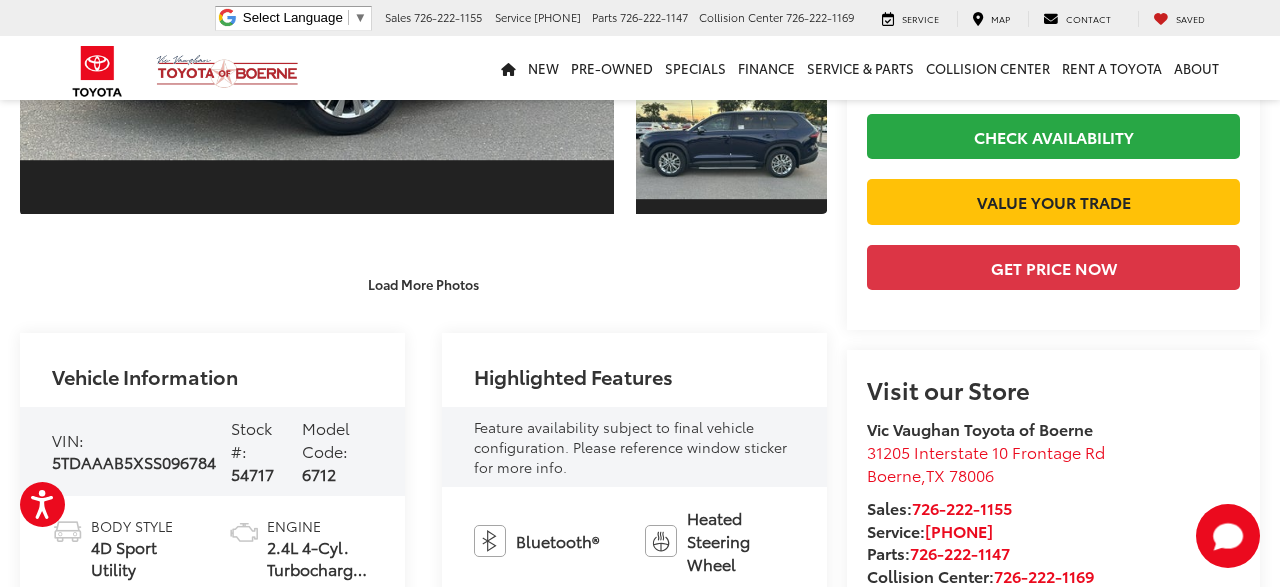 scroll, scrollTop: 0, scrollLeft: 0, axis: both 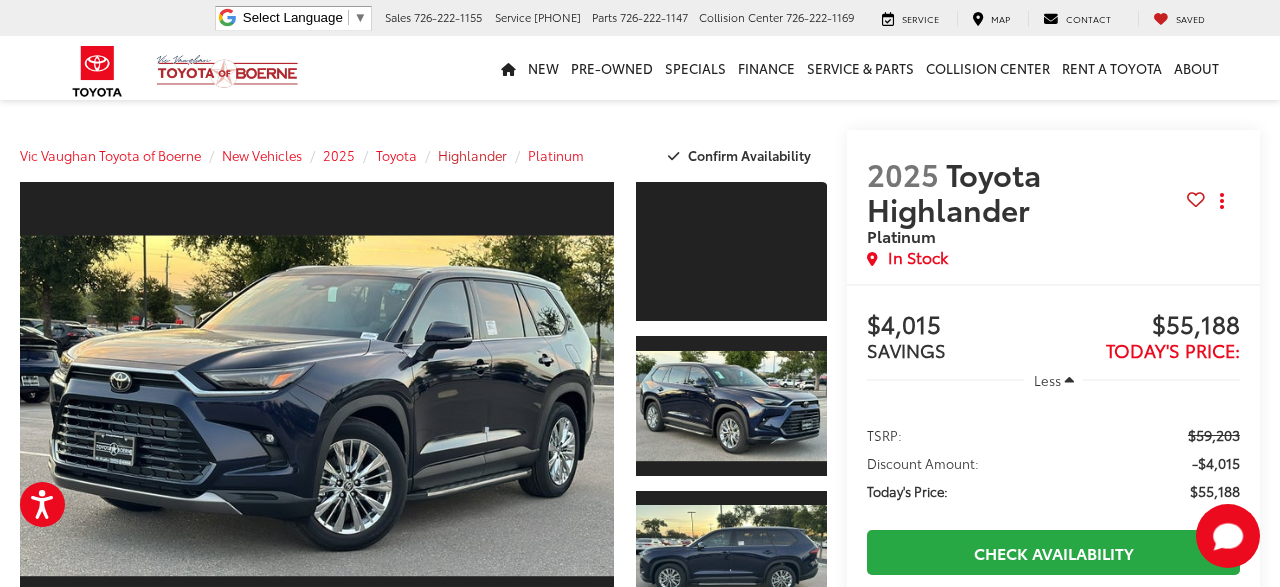 click on "Highlander" at bounding box center (472, 155) 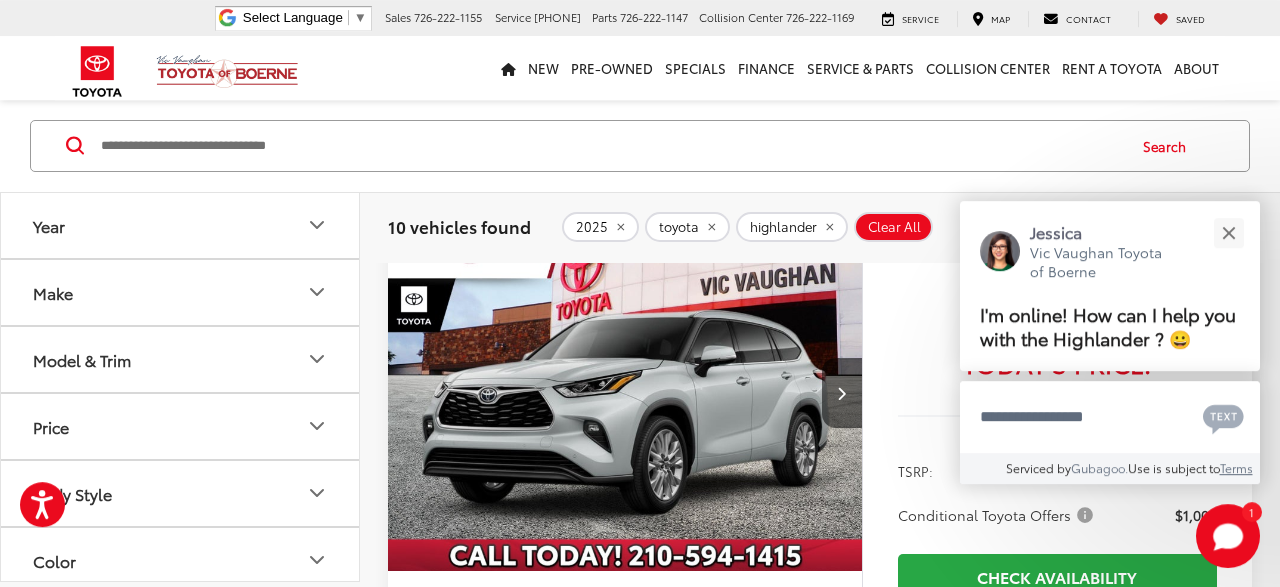 scroll, scrollTop: 1040, scrollLeft: 0, axis: vertical 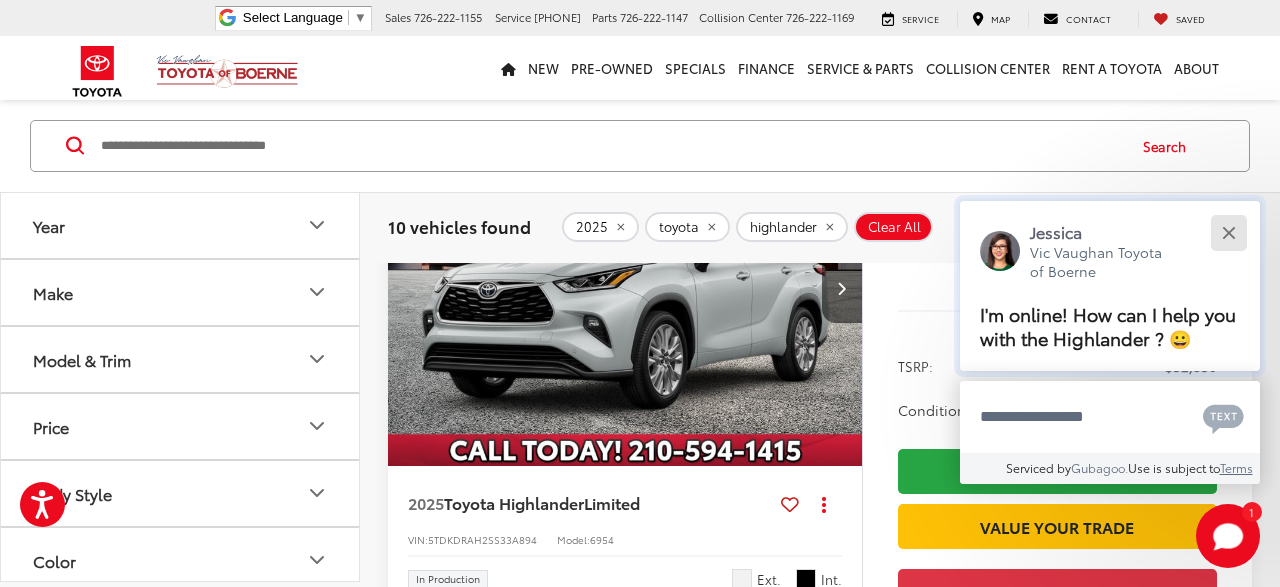 click at bounding box center [1228, 232] 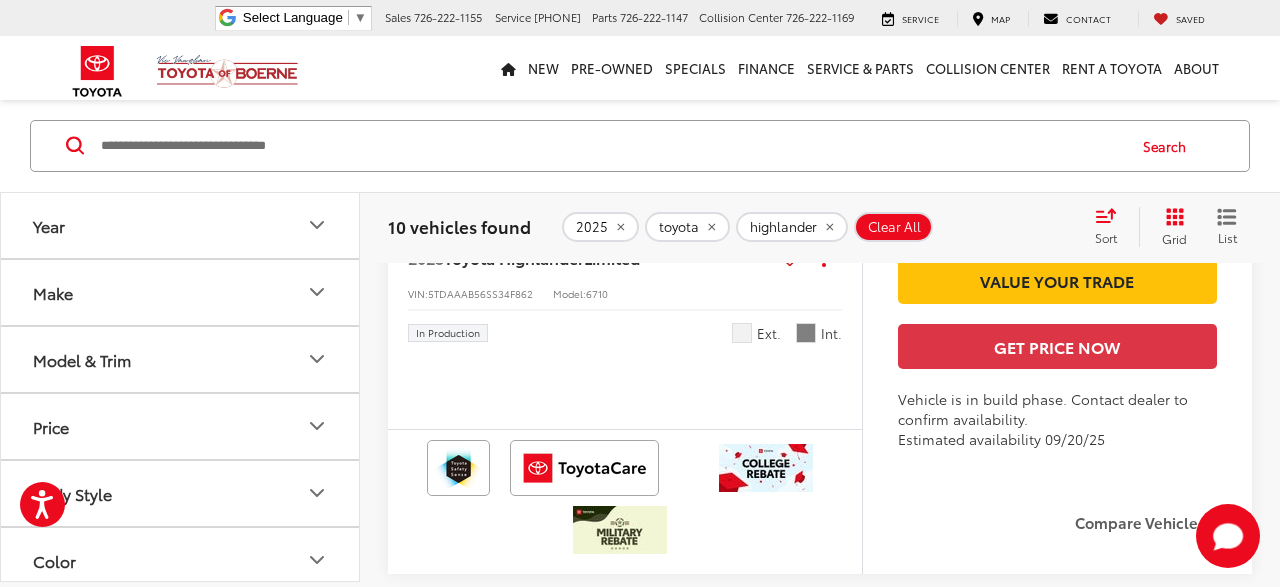 scroll, scrollTop: 3432, scrollLeft: 0, axis: vertical 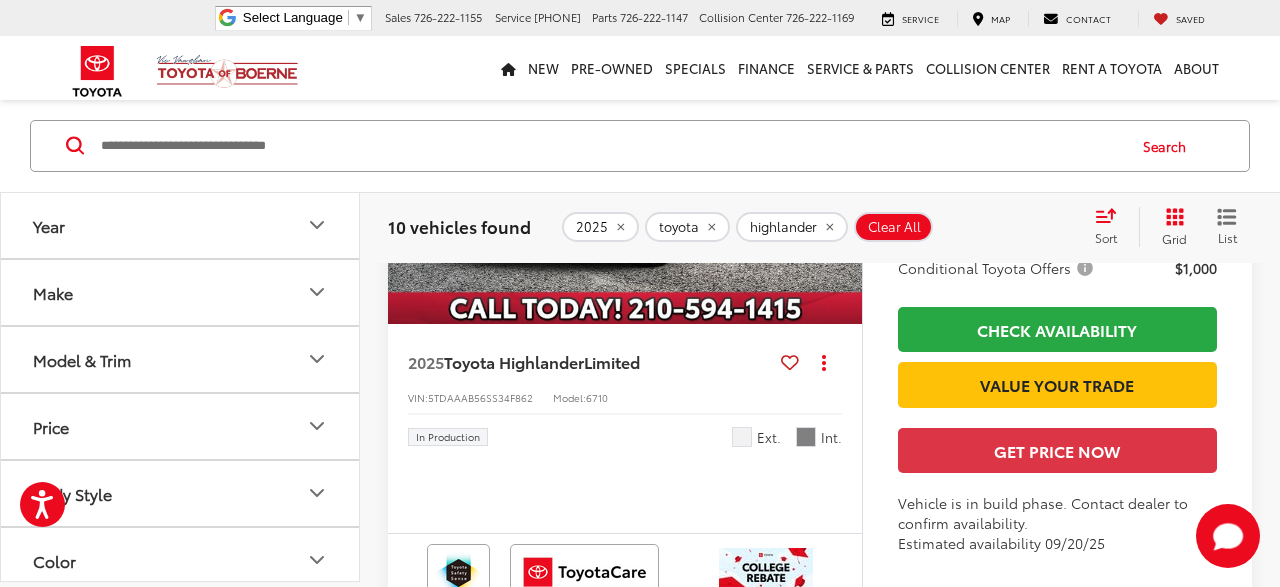 click at bounding box center [625, 147] 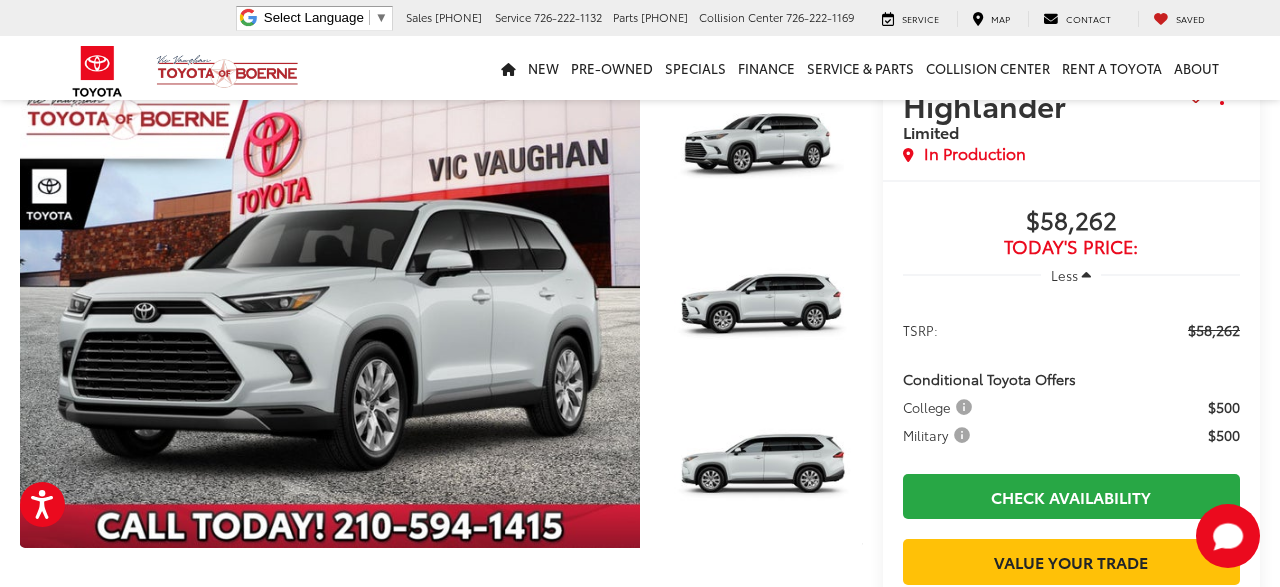scroll, scrollTop: 0, scrollLeft: 0, axis: both 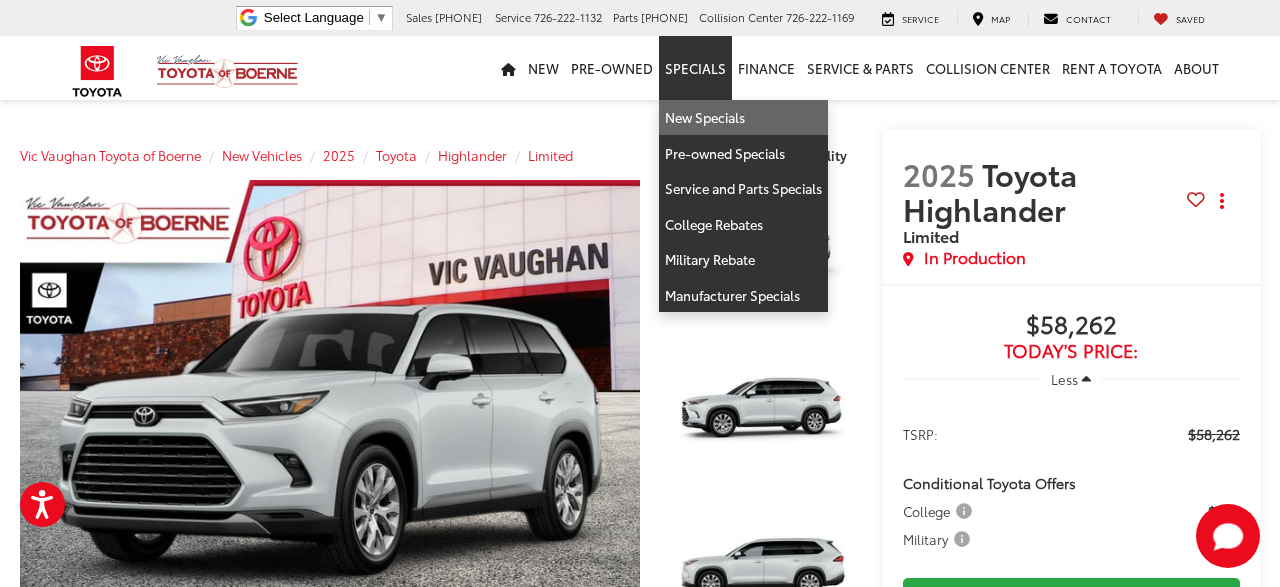 click on "New Specials" at bounding box center (743, 118) 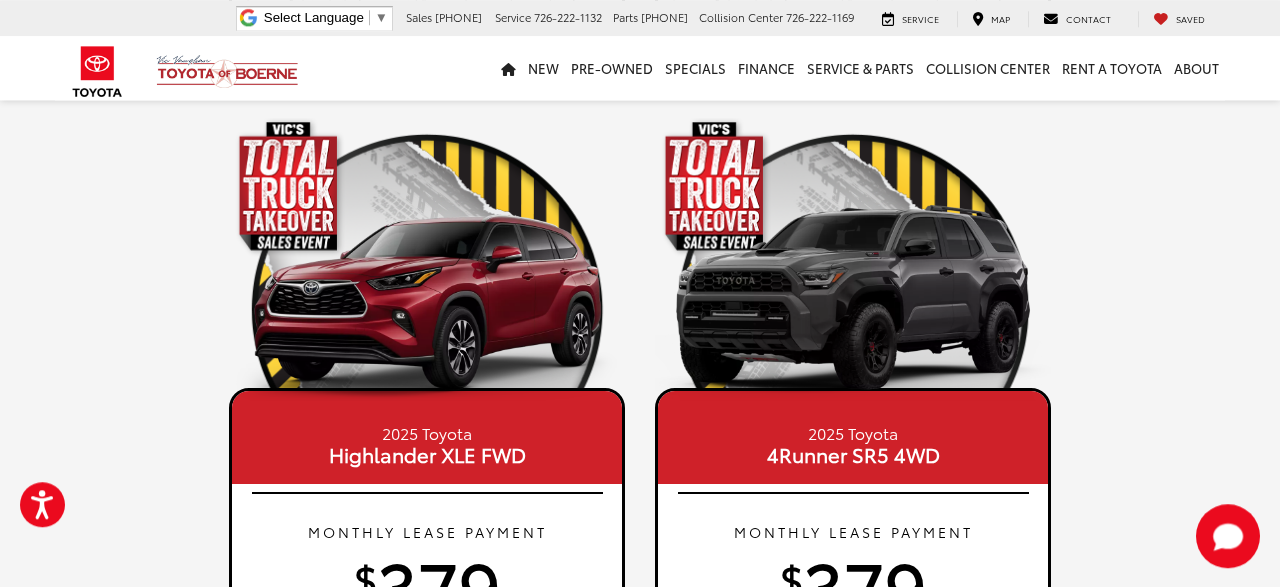 scroll, scrollTop: 1872, scrollLeft: 0, axis: vertical 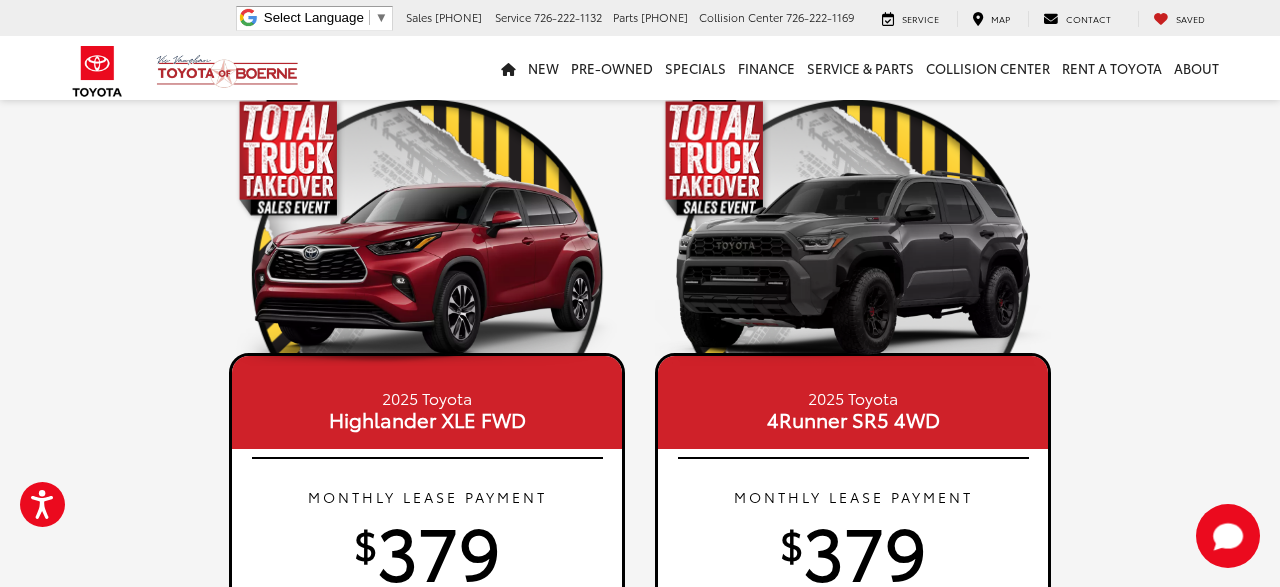 click on "2025 Toyota
Highlander XLE FWD" at bounding box center [427, 402] 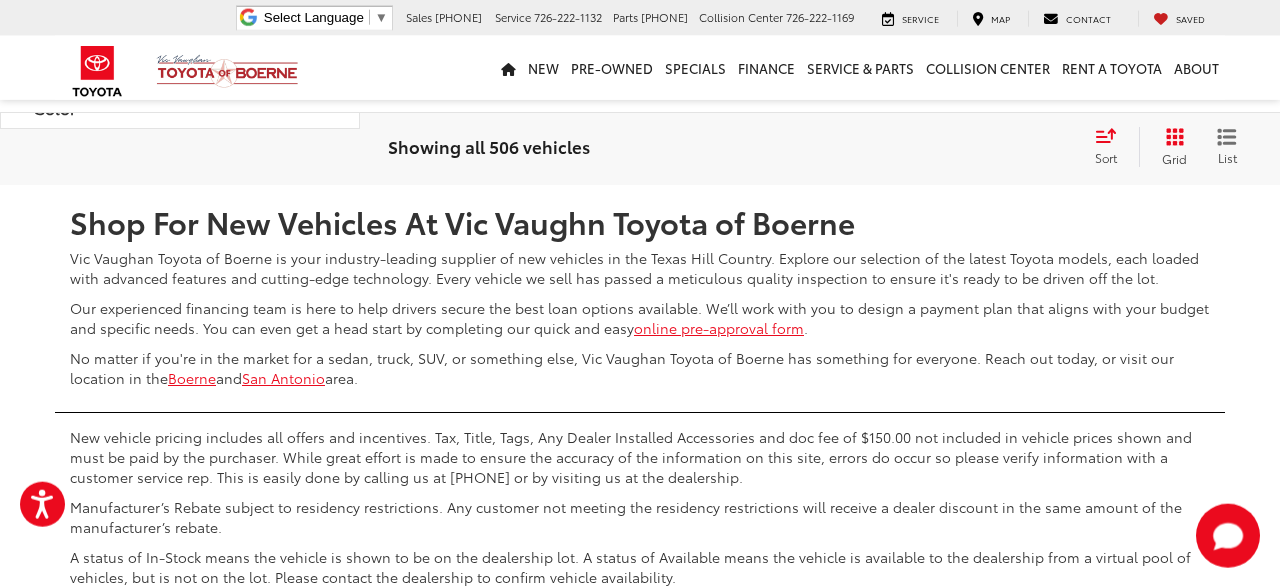 scroll, scrollTop: 8462, scrollLeft: 0, axis: vertical 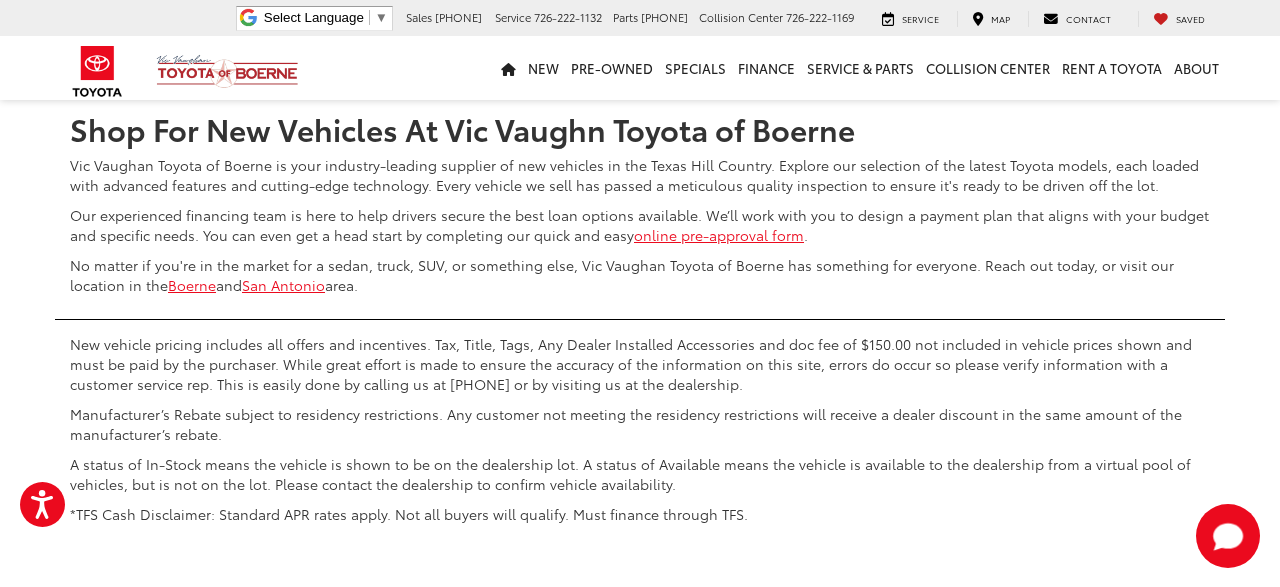 click on "Next" at bounding box center [1032, 33] 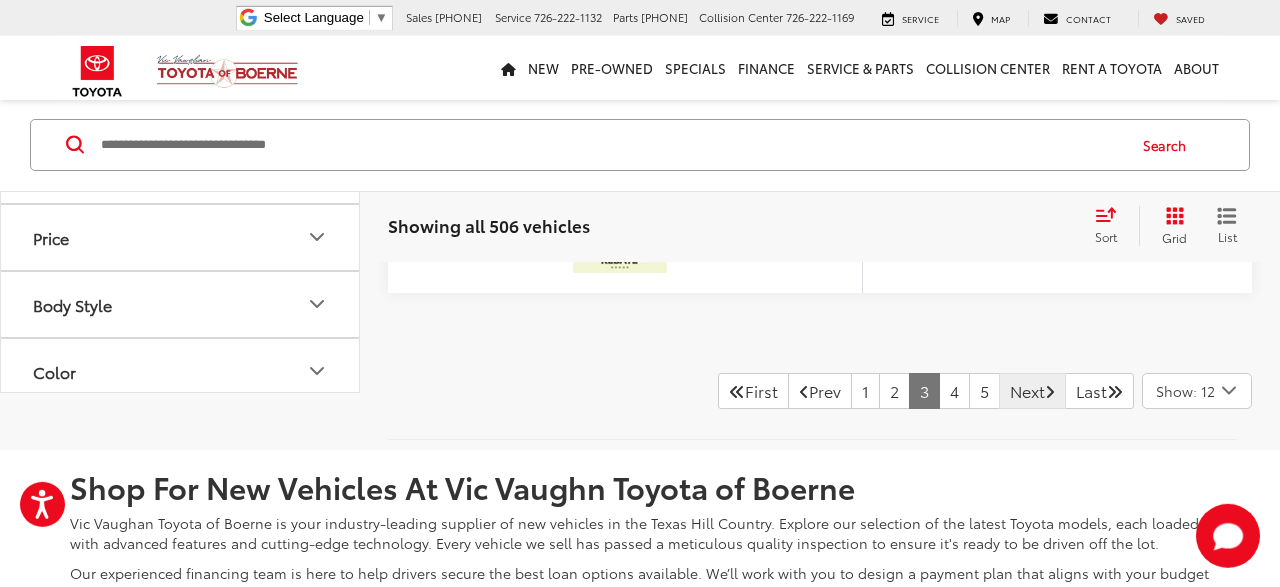 scroll, scrollTop: 9154, scrollLeft: 0, axis: vertical 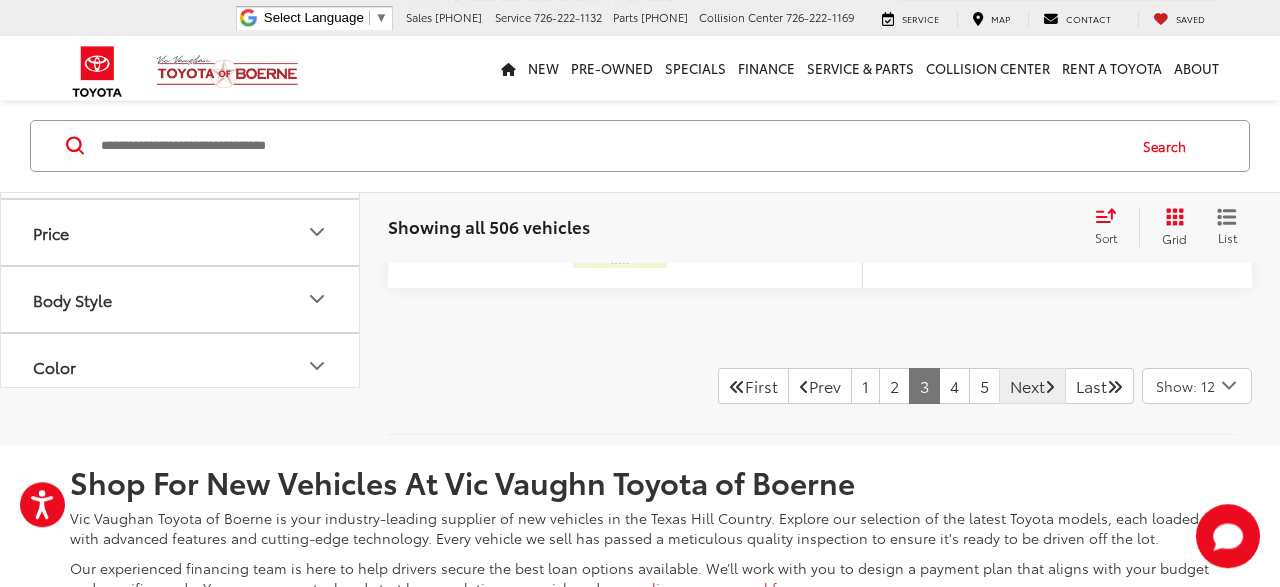 click on "Next" at bounding box center [1032, 386] 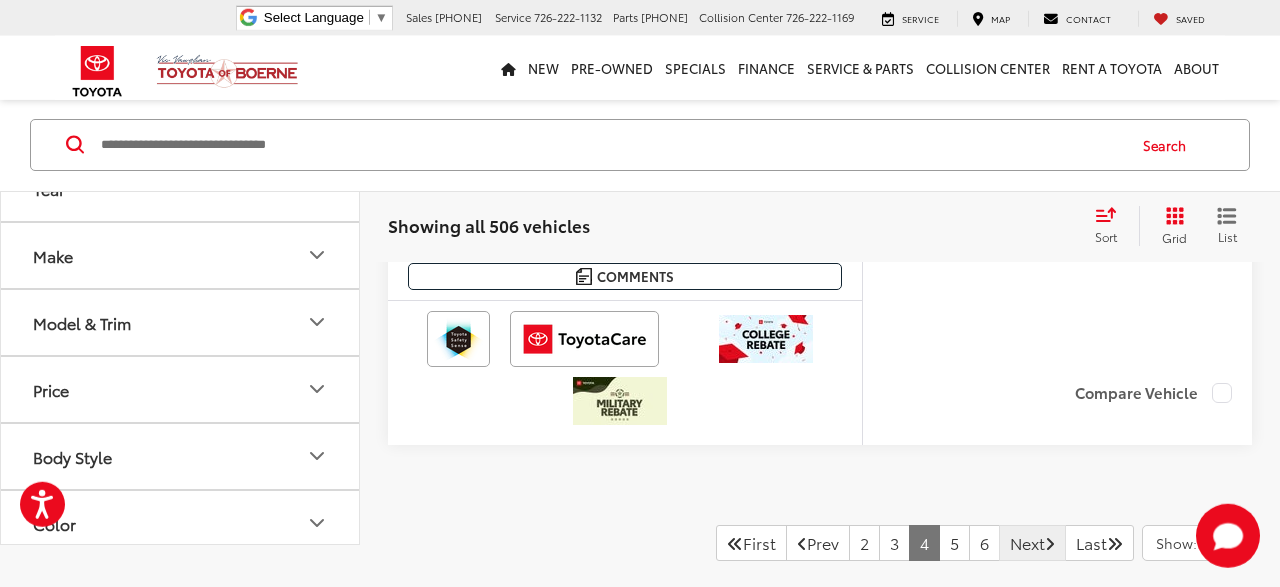 scroll, scrollTop: 9101, scrollLeft: 0, axis: vertical 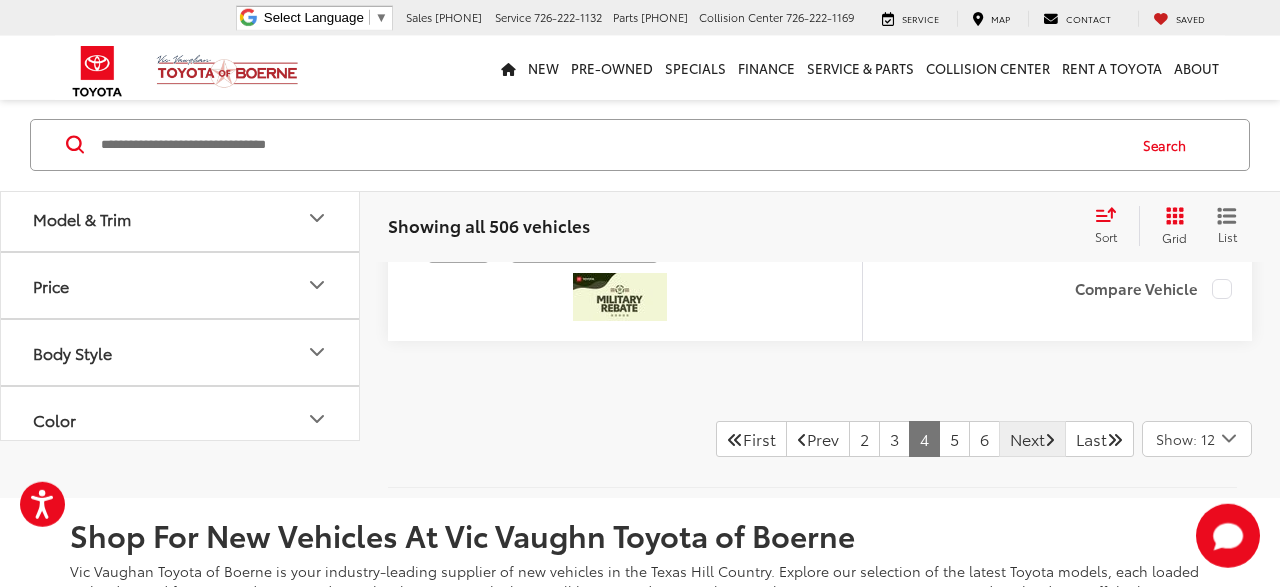 click on "Next" at bounding box center [1032, 439] 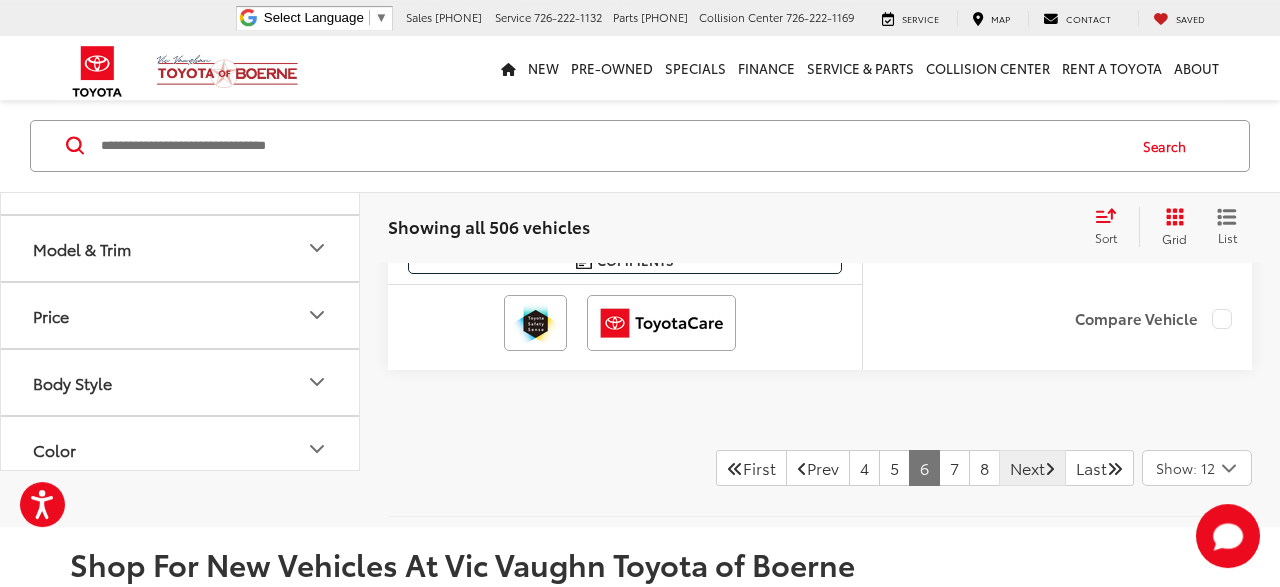 scroll, scrollTop: 8997, scrollLeft: 0, axis: vertical 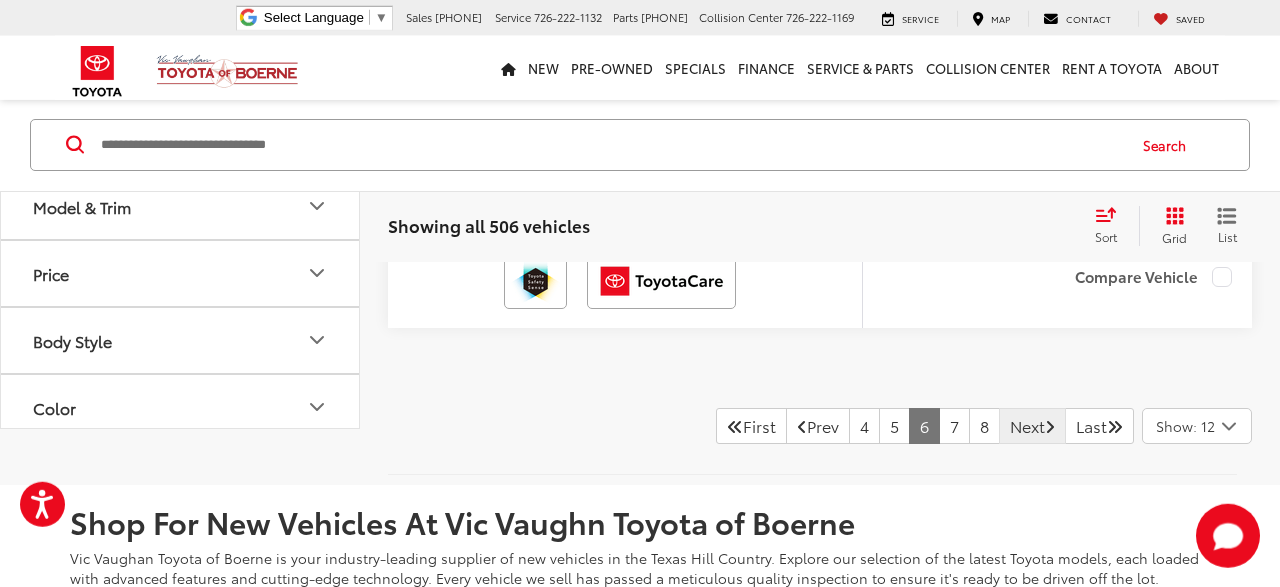click on "Next" at bounding box center (1032, 426) 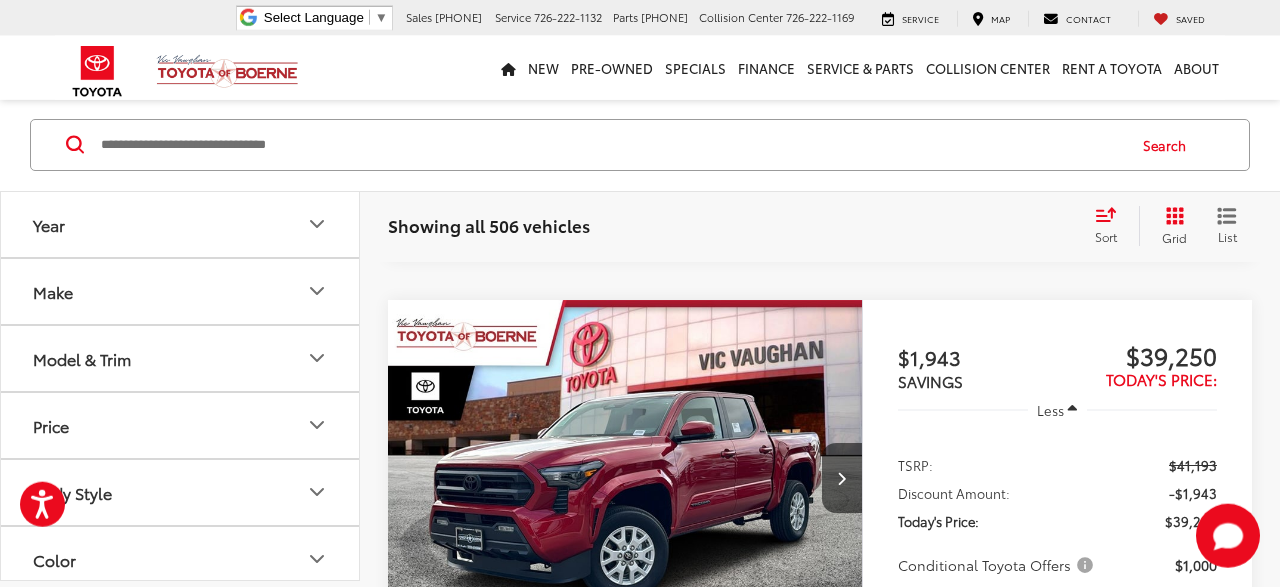 scroll, scrollTop: 4629, scrollLeft: 0, axis: vertical 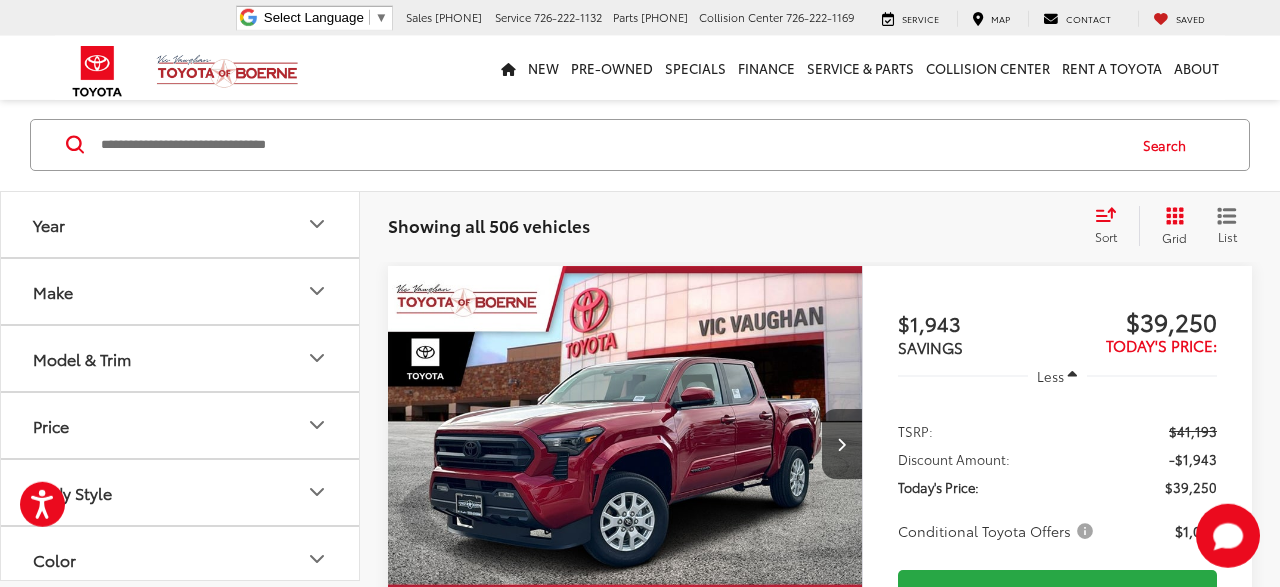 click at bounding box center [625, 445] 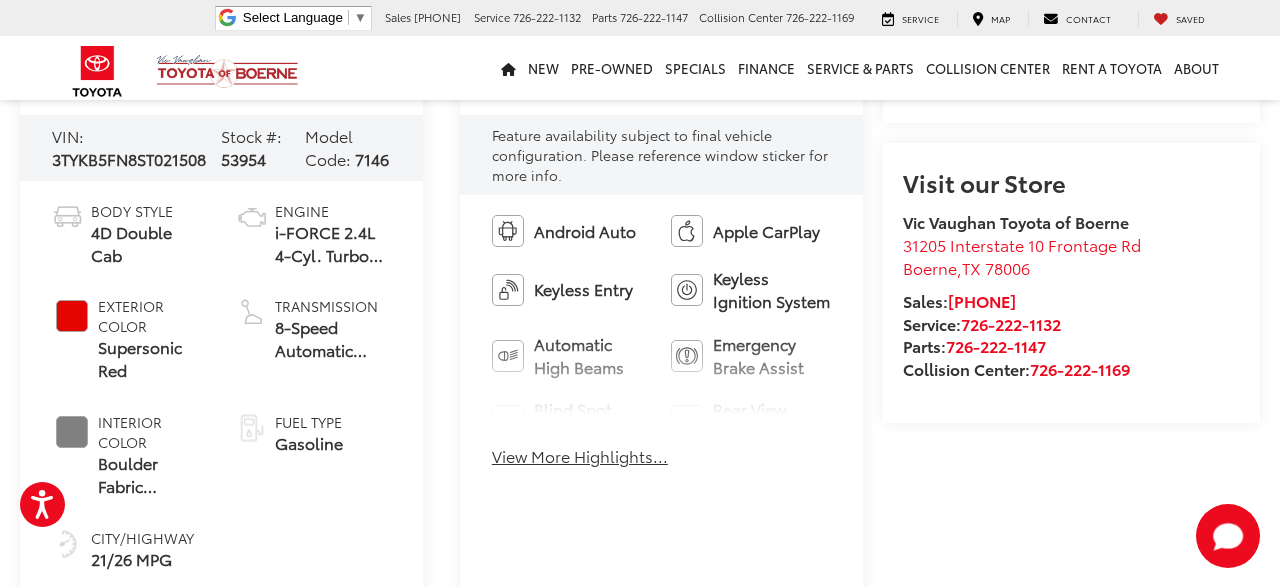 scroll, scrollTop: 832, scrollLeft: 0, axis: vertical 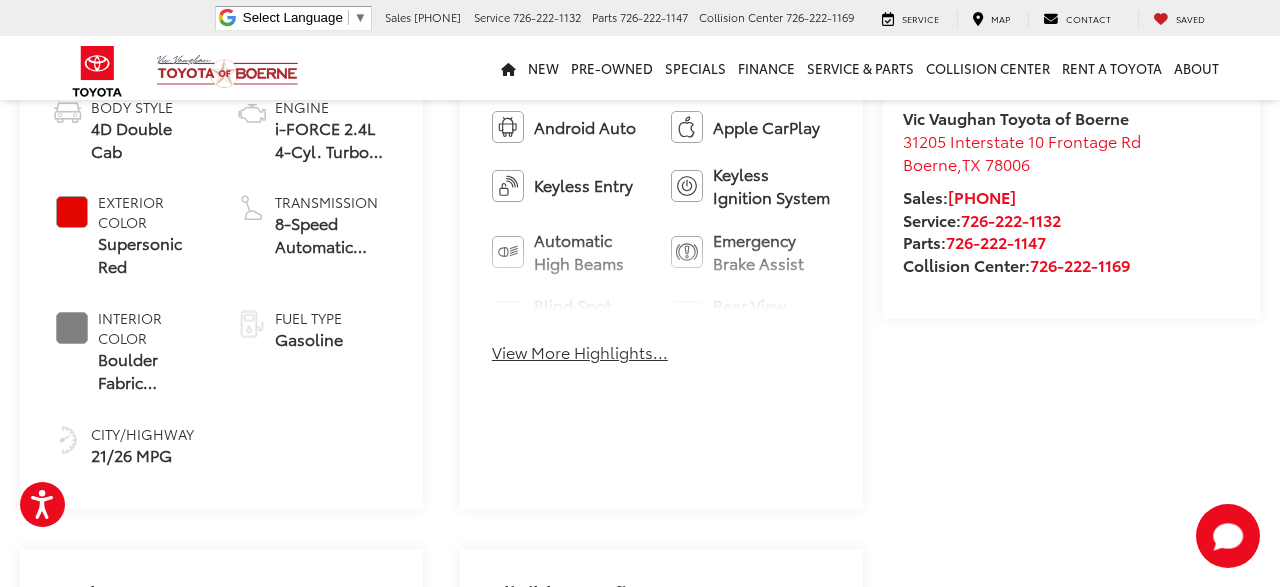 click on "View More Highlights..." at bounding box center (580, 352) 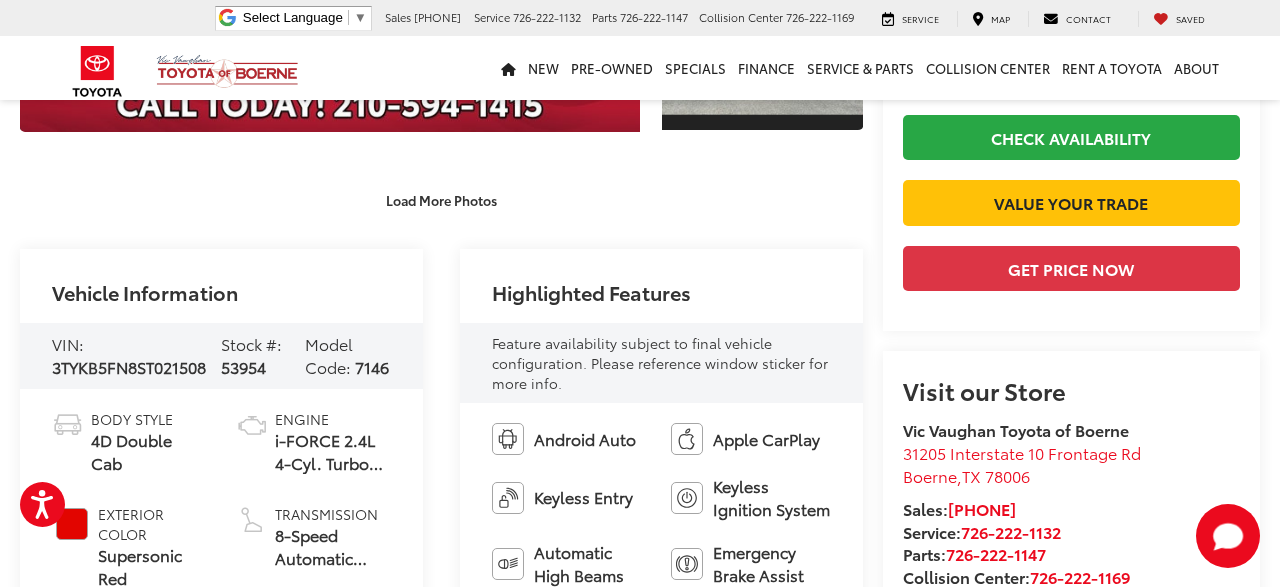 scroll, scrollTop: 0, scrollLeft: 0, axis: both 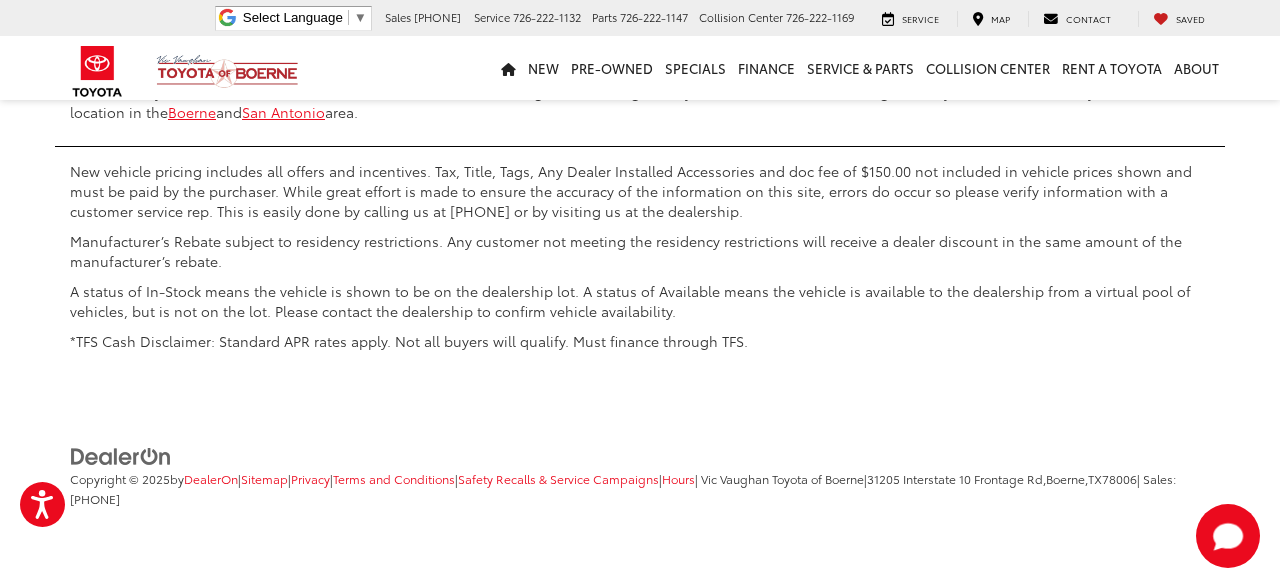 click on "Next" at bounding box center (1032, -140) 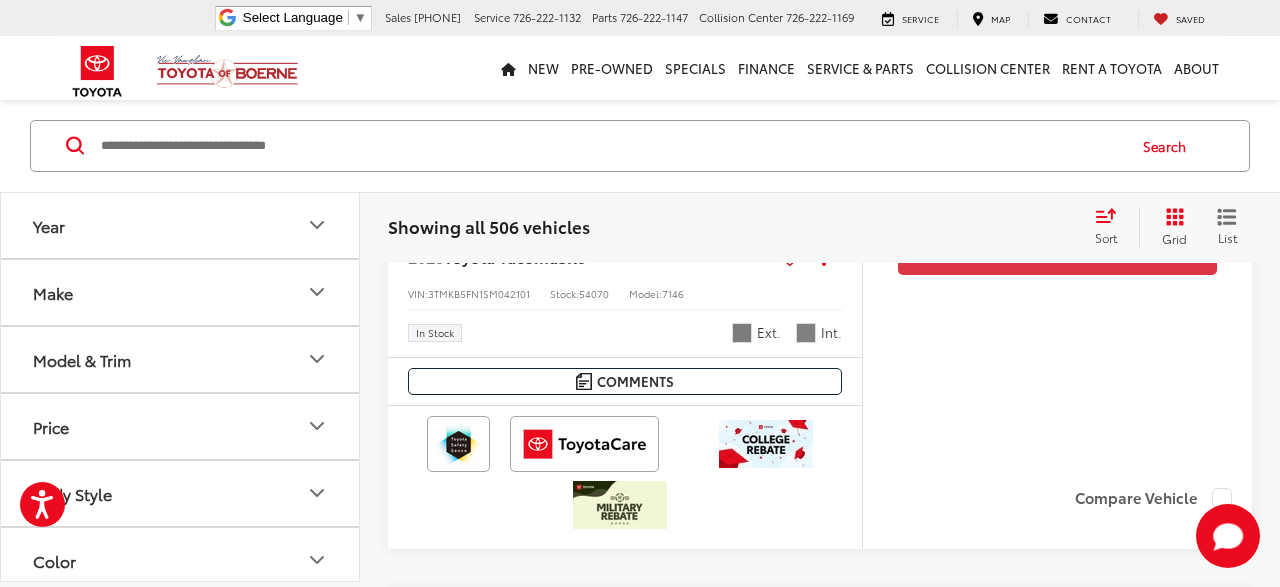 scroll, scrollTop: 2134, scrollLeft: 0, axis: vertical 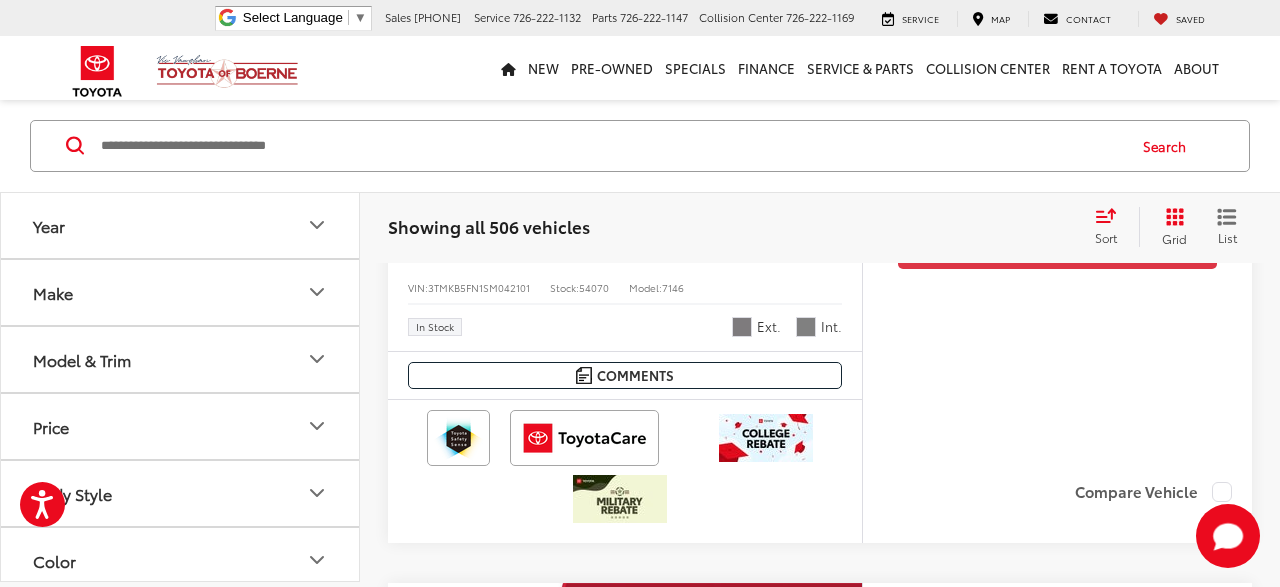 click 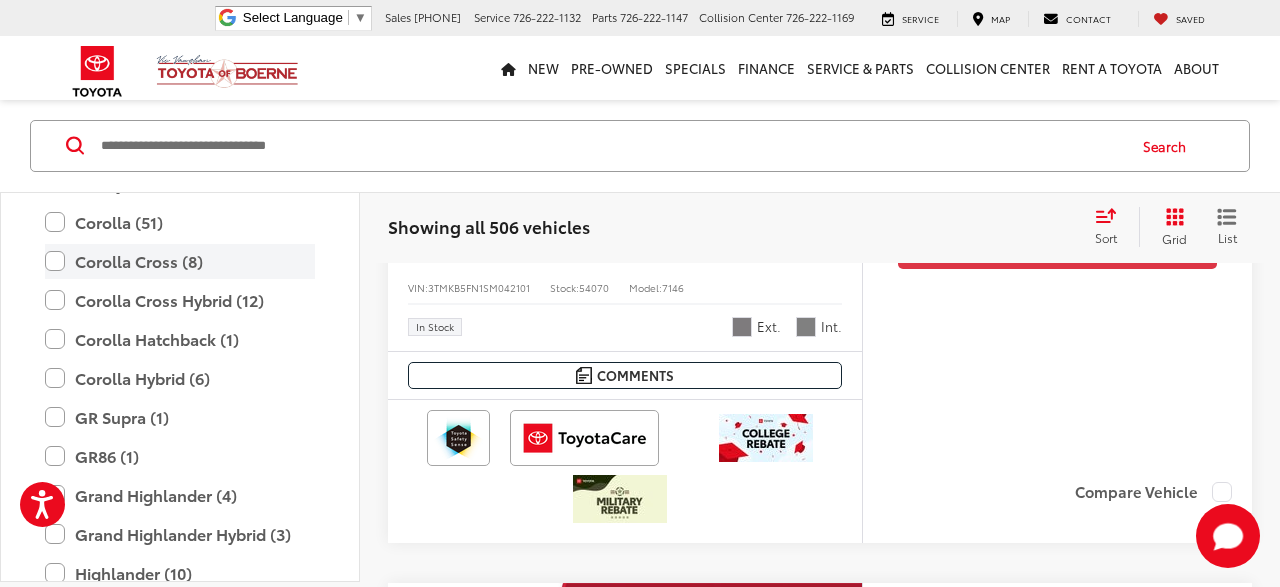 scroll, scrollTop: 480, scrollLeft: 0, axis: vertical 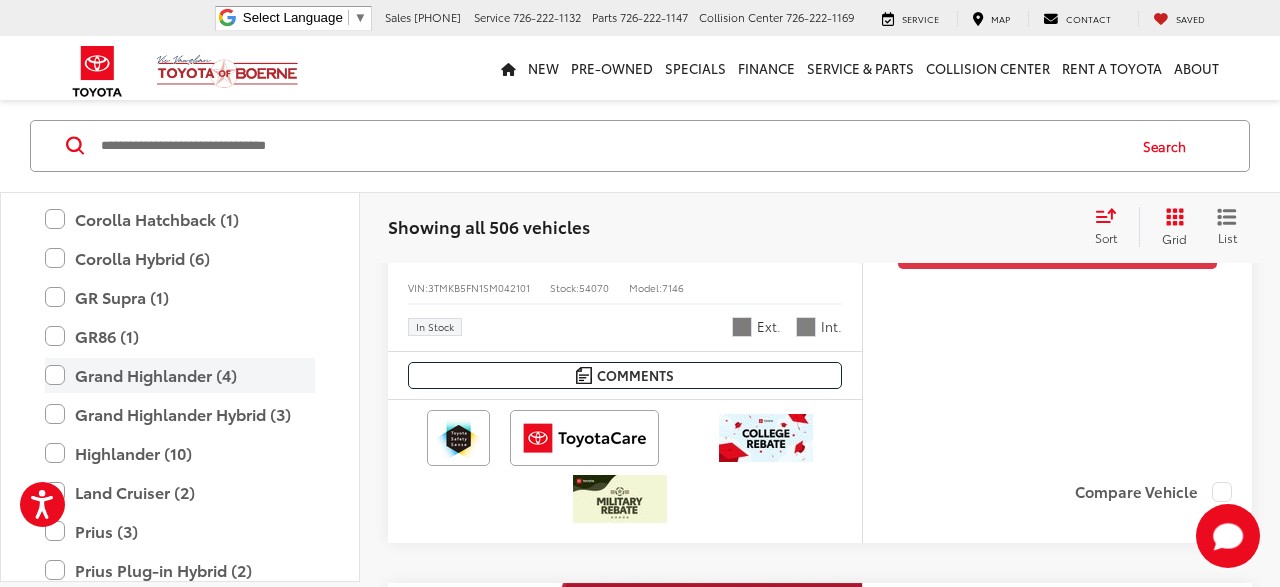 click on "Grand Highlander (4)" at bounding box center [180, 374] 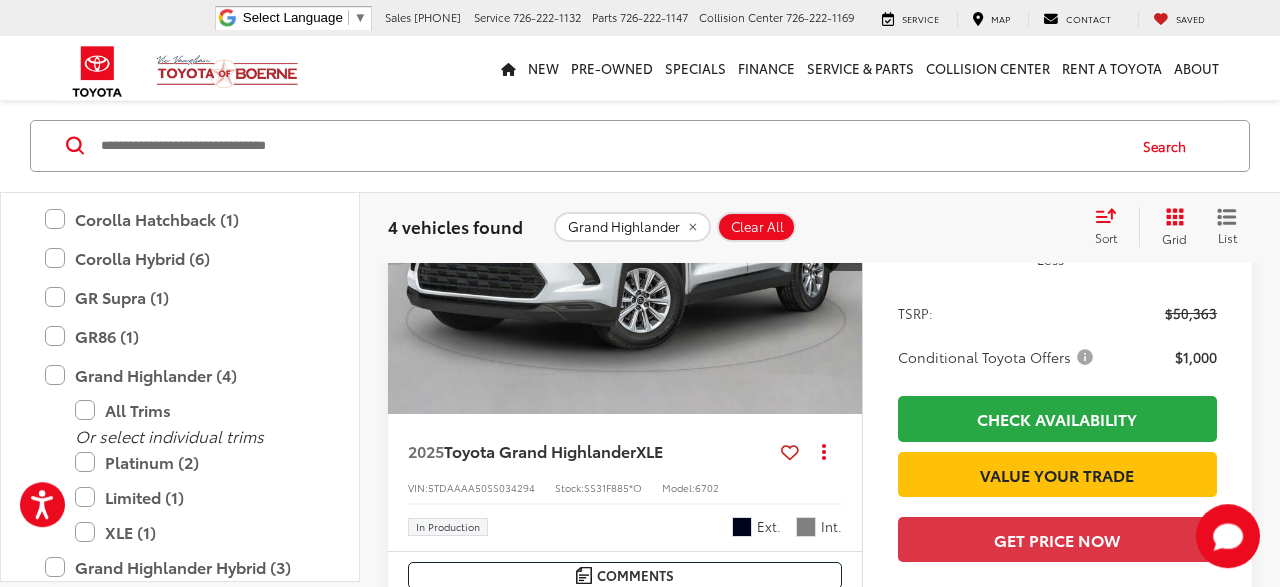 scroll, scrollTop: 1718, scrollLeft: 0, axis: vertical 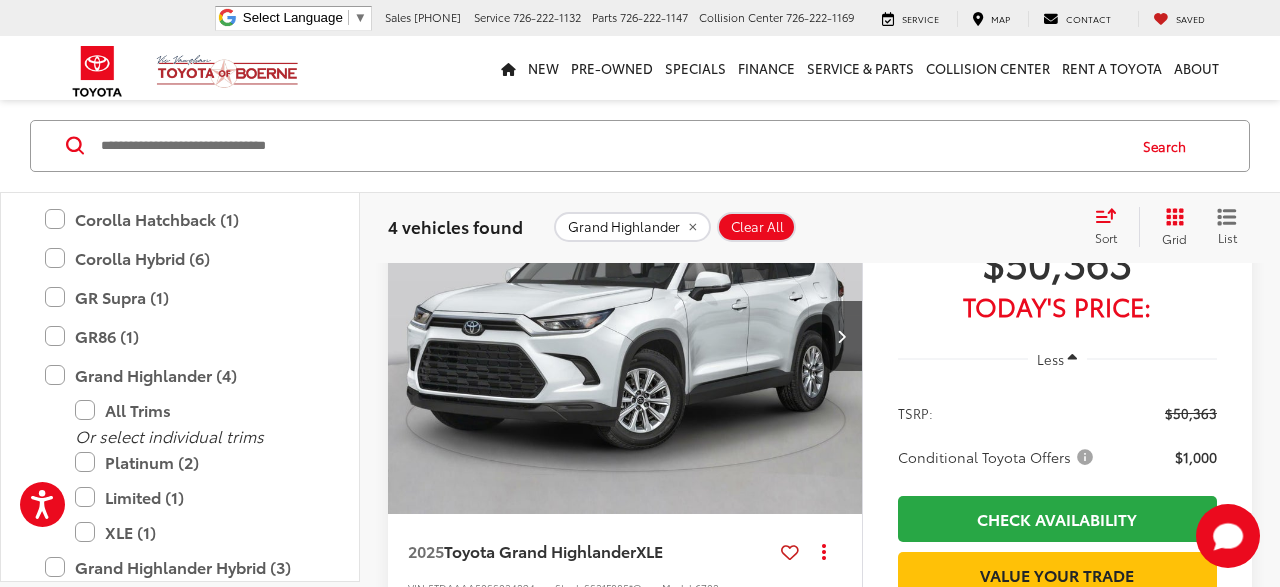 click at bounding box center (625, 337) 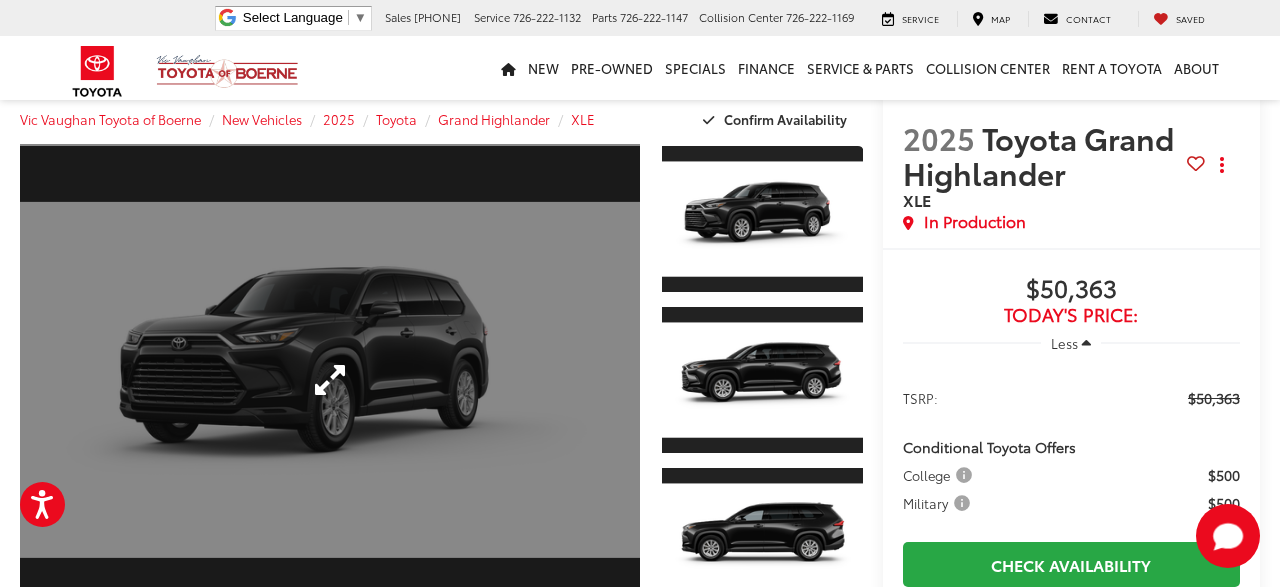 scroll, scrollTop: 0, scrollLeft: 0, axis: both 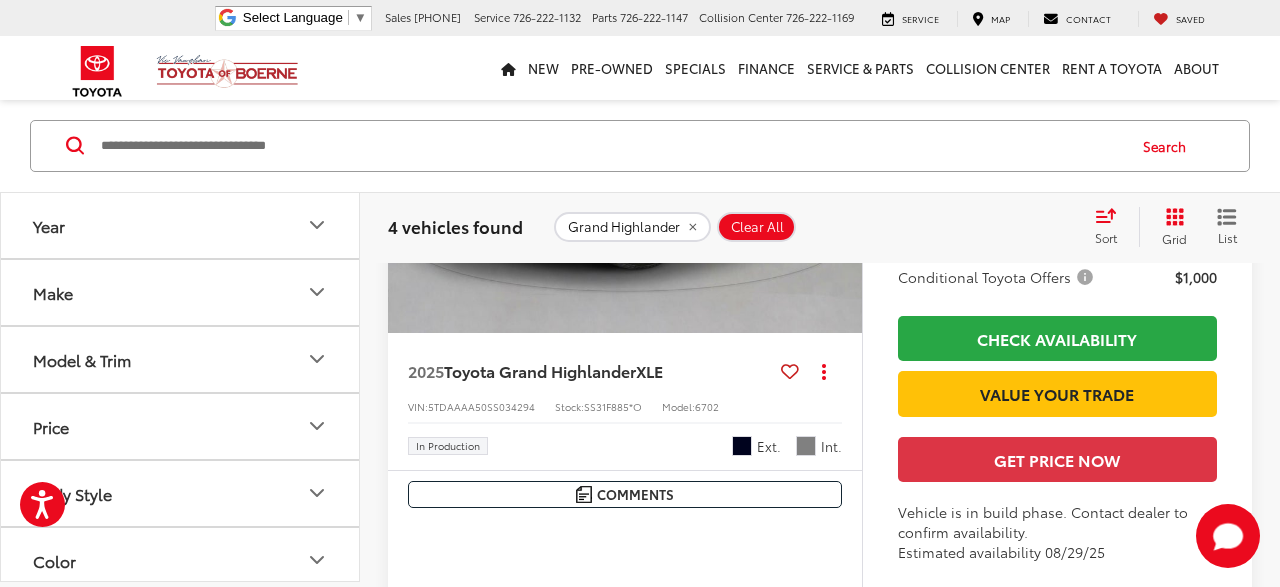 click on "Toyota Grand Highlander" at bounding box center [540, 370] 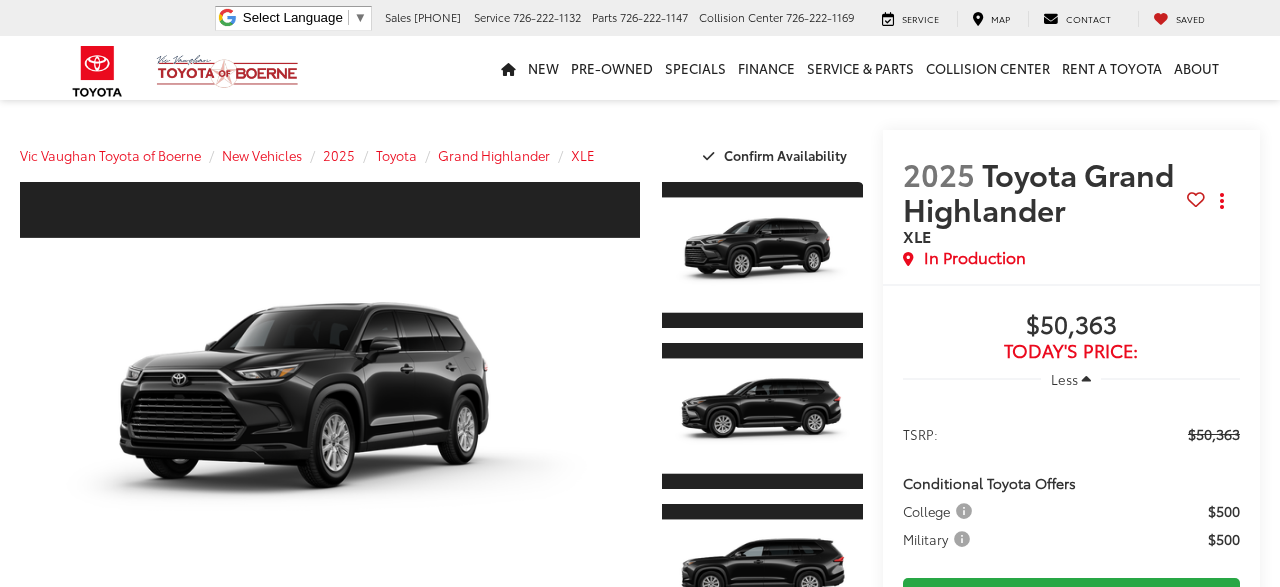 scroll, scrollTop: 0, scrollLeft: 0, axis: both 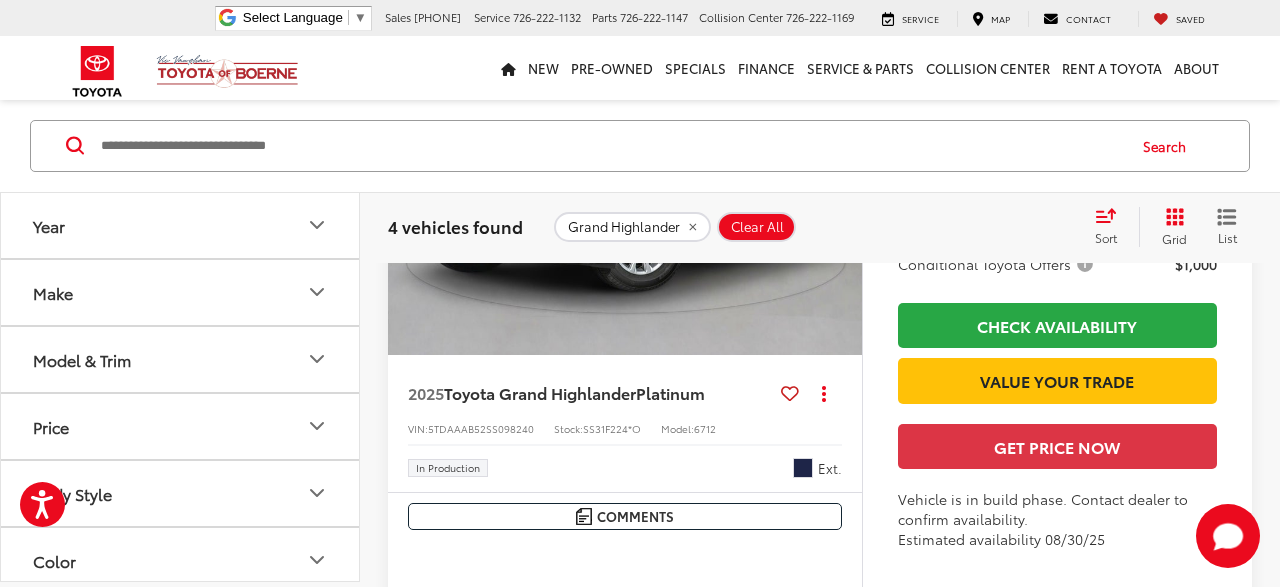 click at bounding box center [625, 178] 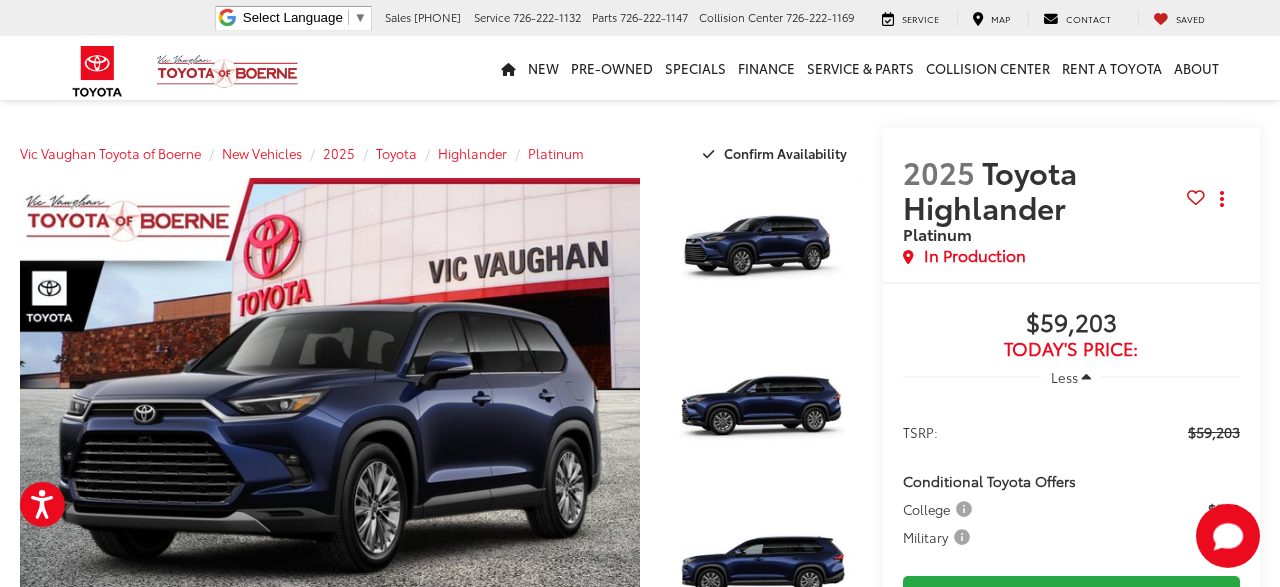 scroll, scrollTop: 0, scrollLeft: 0, axis: both 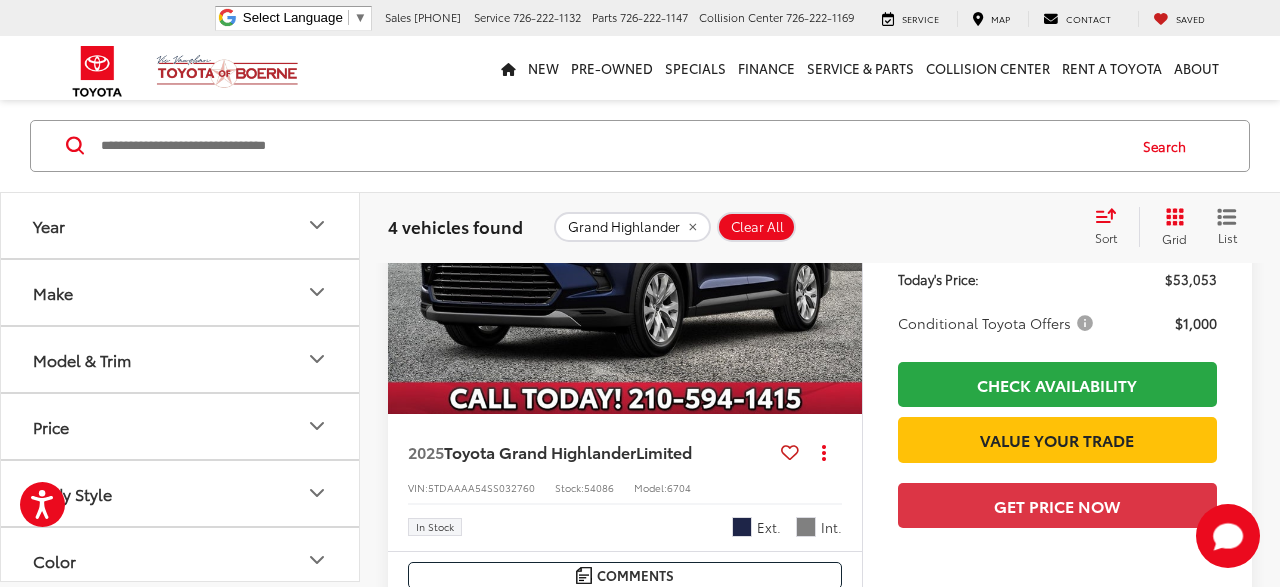 click at bounding box center (625, 237) 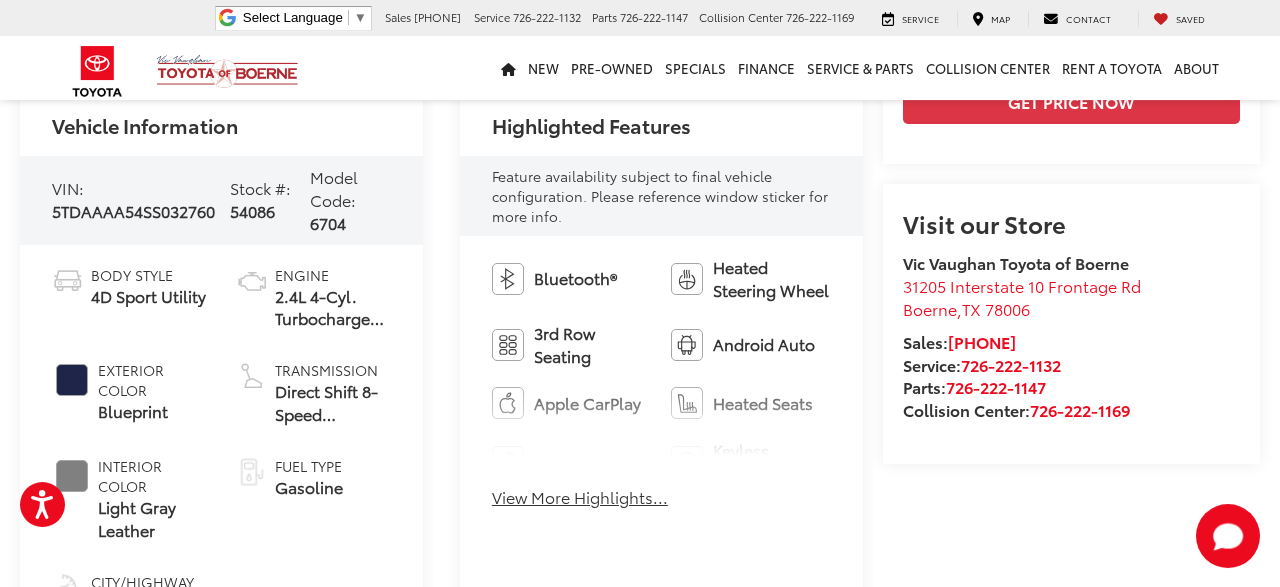 scroll, scrollTop: 728, scrollLeft: 0, axis: vertical 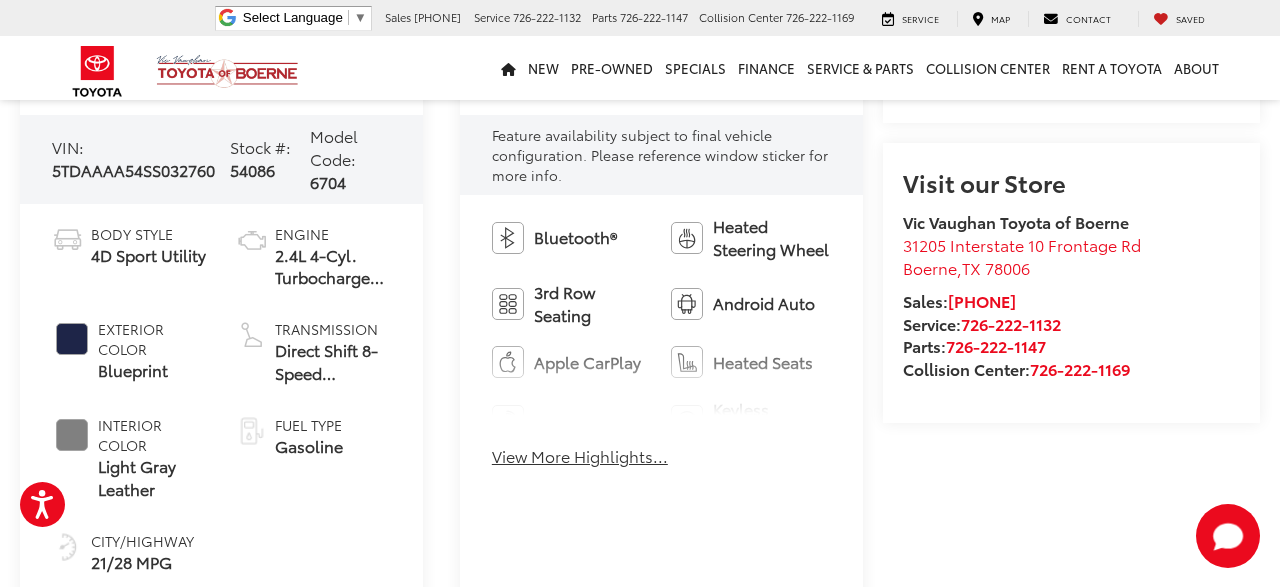 click on "View More Highlights..." at bounding box center [580, 456] 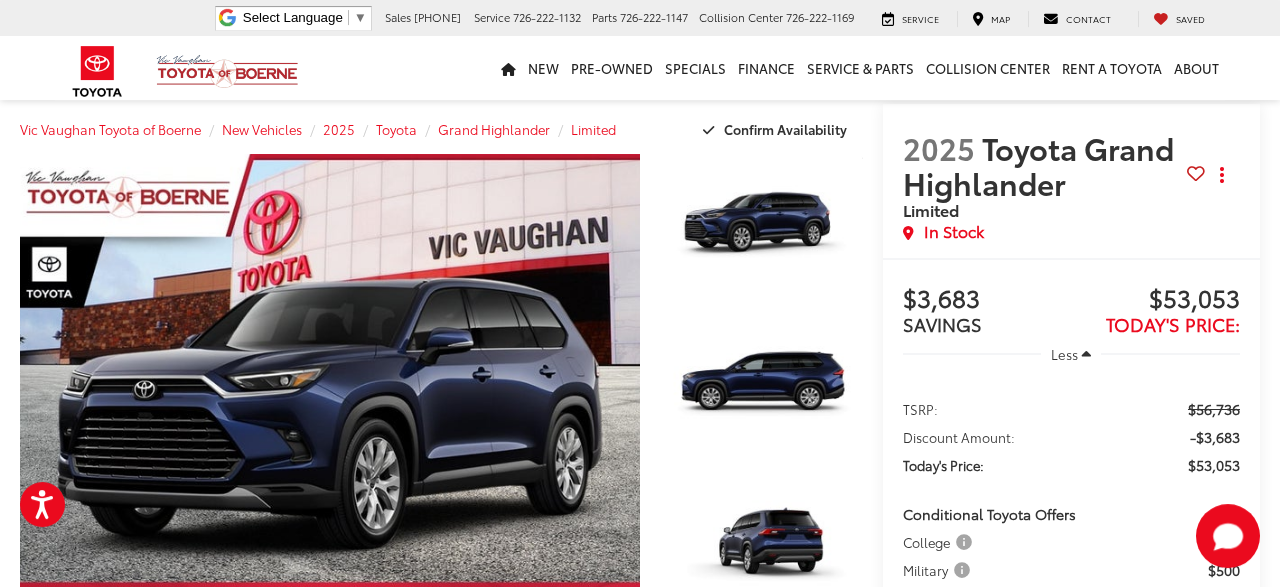 scroll, scrollTop: 0, scrollLeft: 0, axis: both 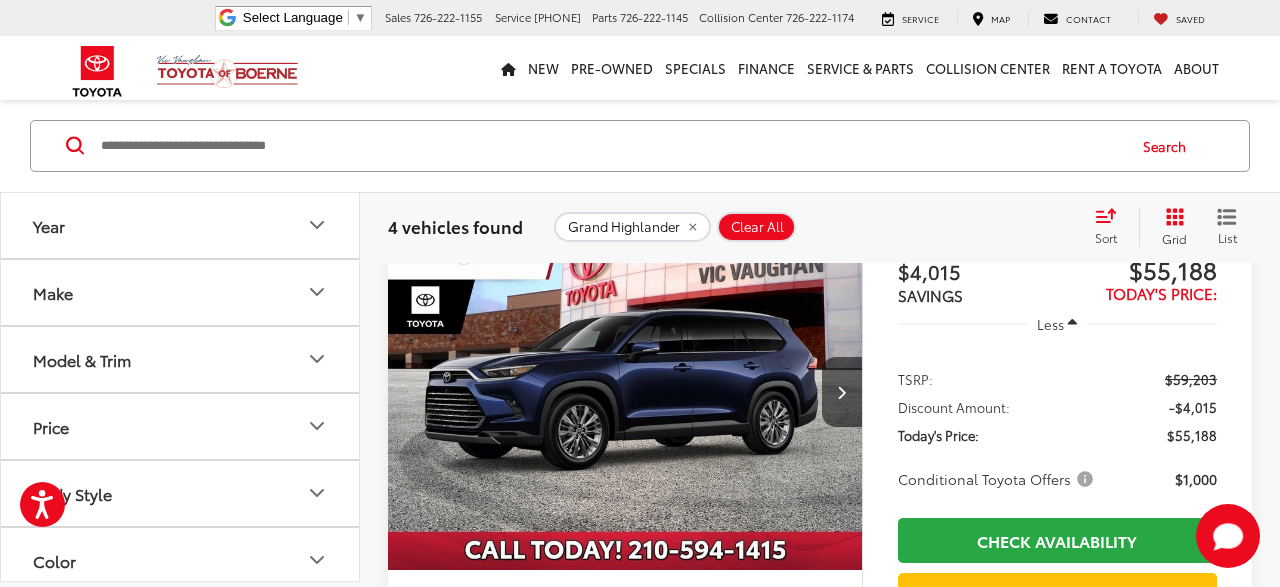 click at bounding box center (625, 393) 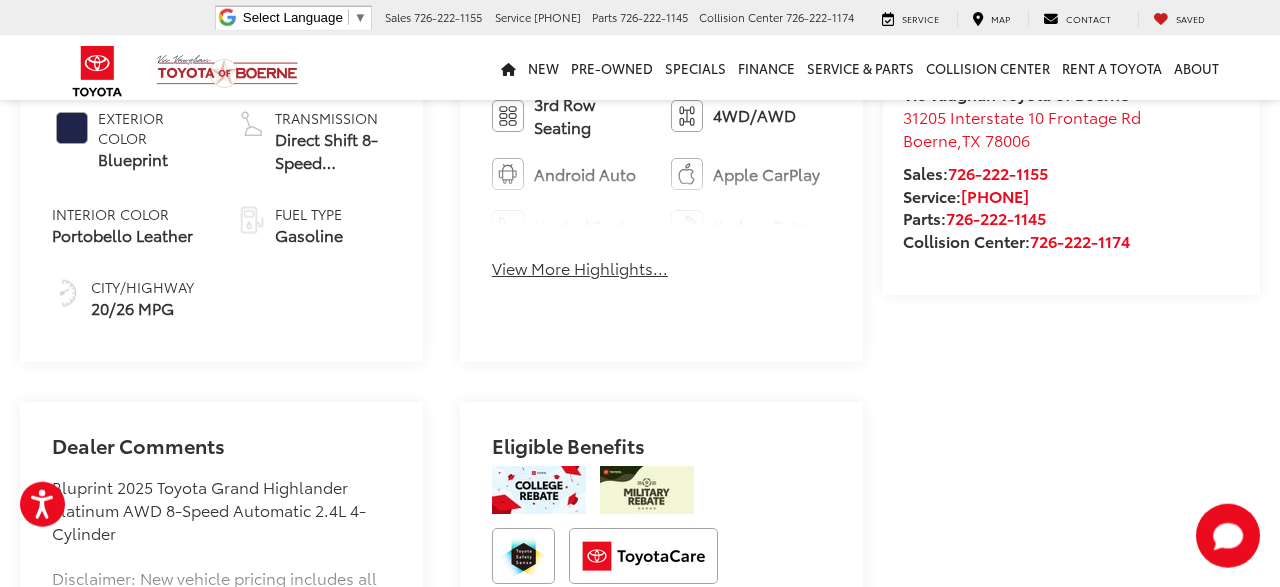 scroll, scrollTop: 936, scrollLeft: 0, axis: vertical 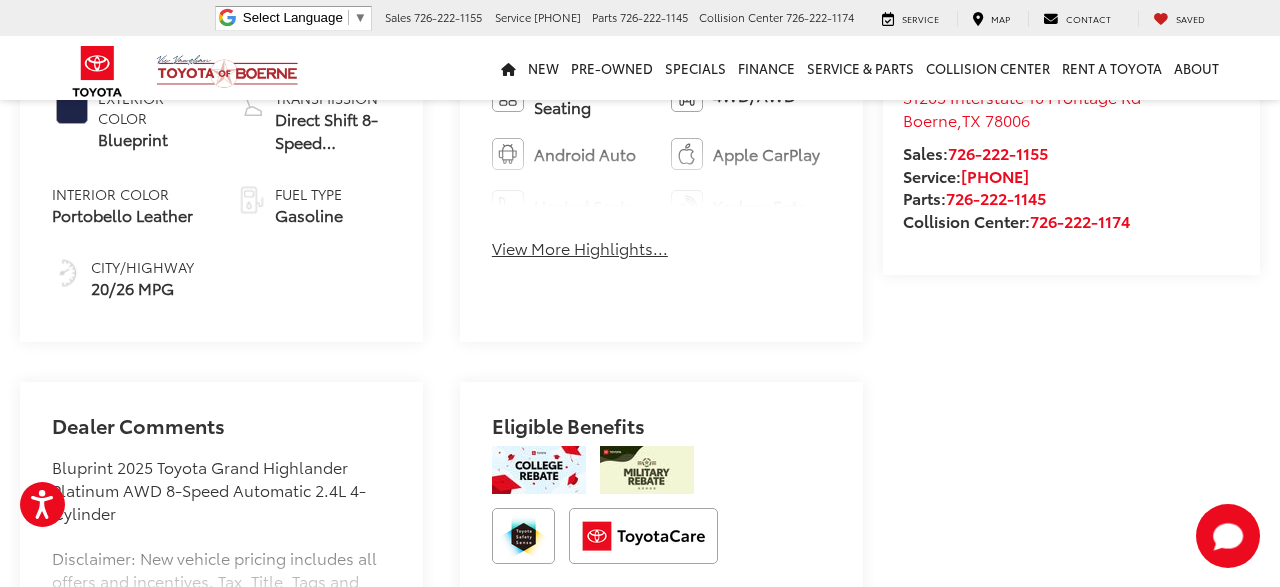 click on "View More Highlights..." at bounding box center [580, 248] 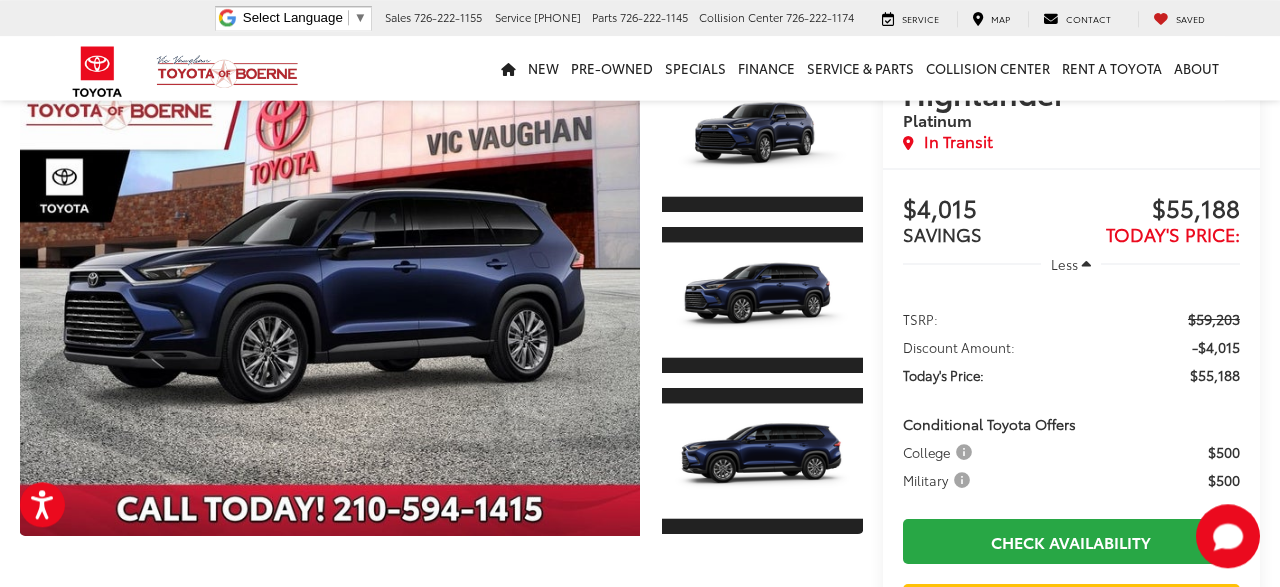 scroll, scrollTop: 104, scrollLeft: 0, axis: vertical 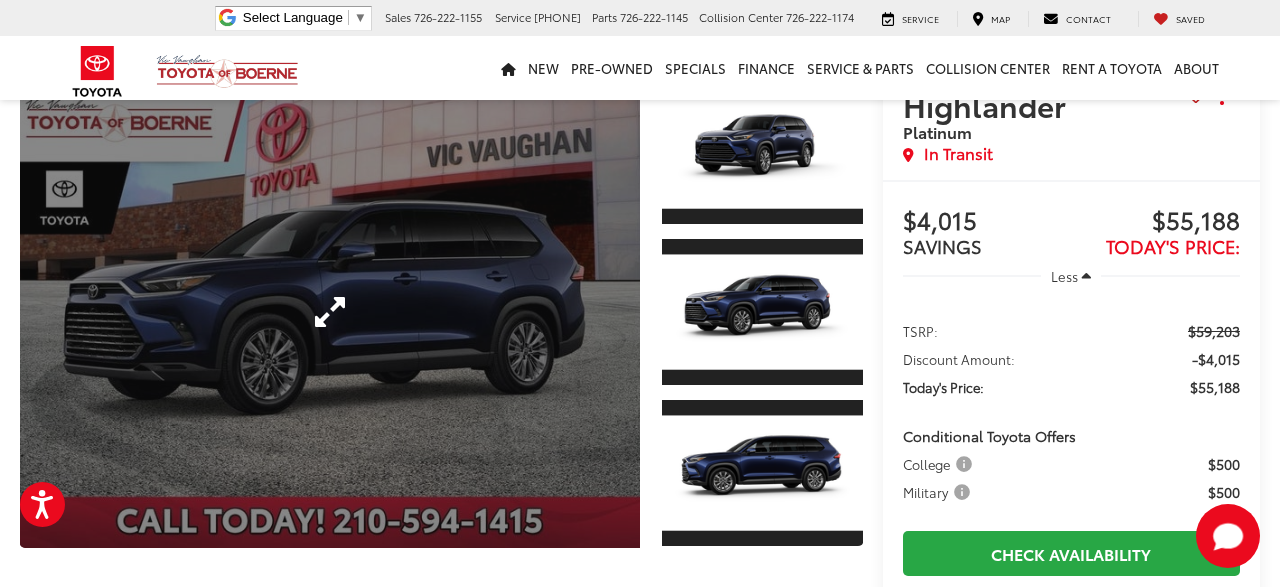 click at bounding box center (330, 312) 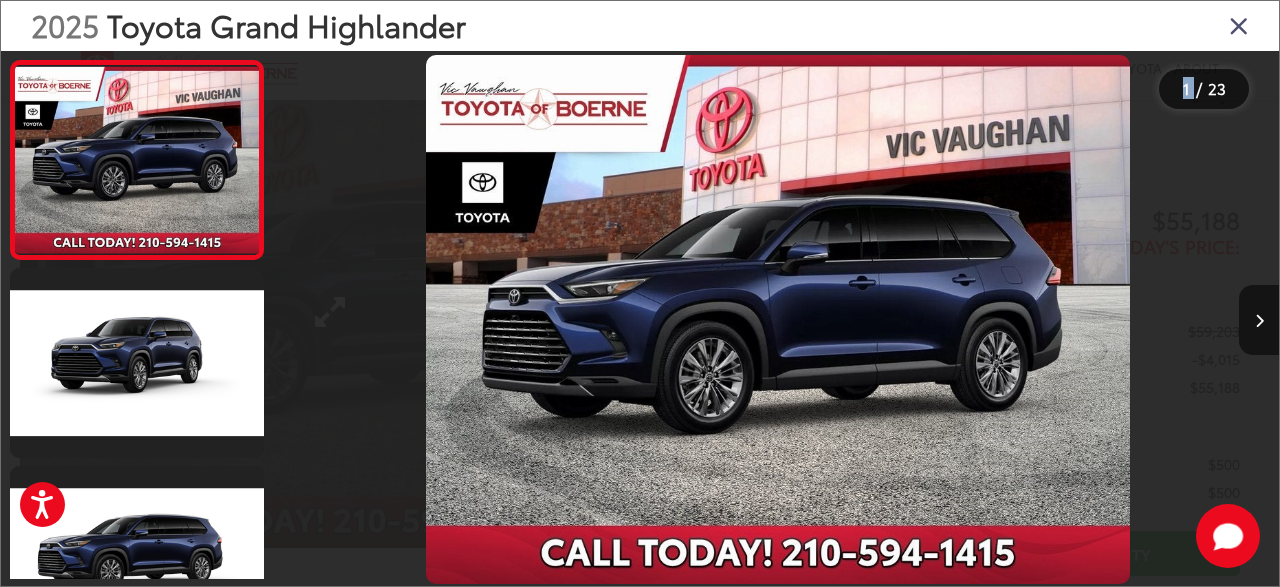 click at bounding box center [402, 319] 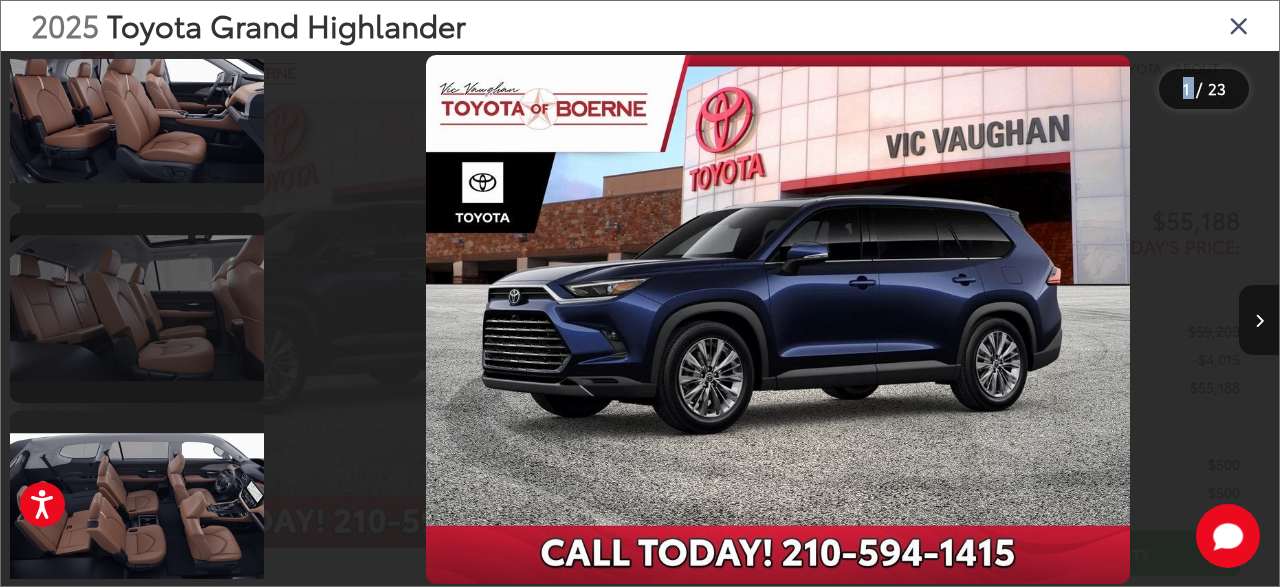 scroll, scrollTop: 4042, scrollLeft: 0, axis: vertical 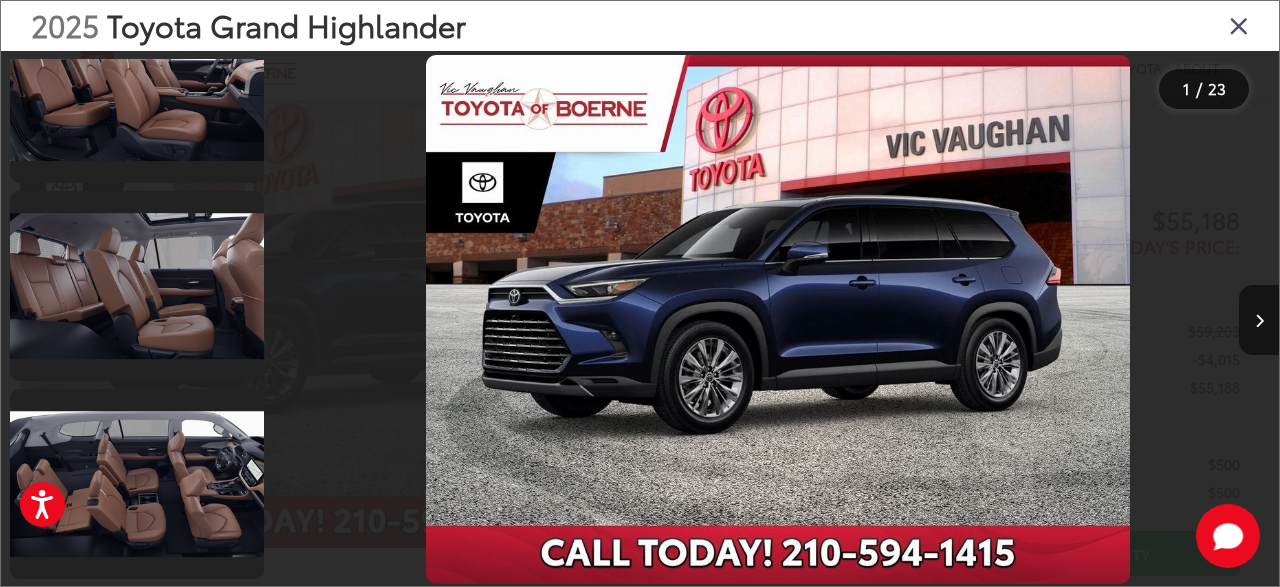 click at bounding box center (402, 319) 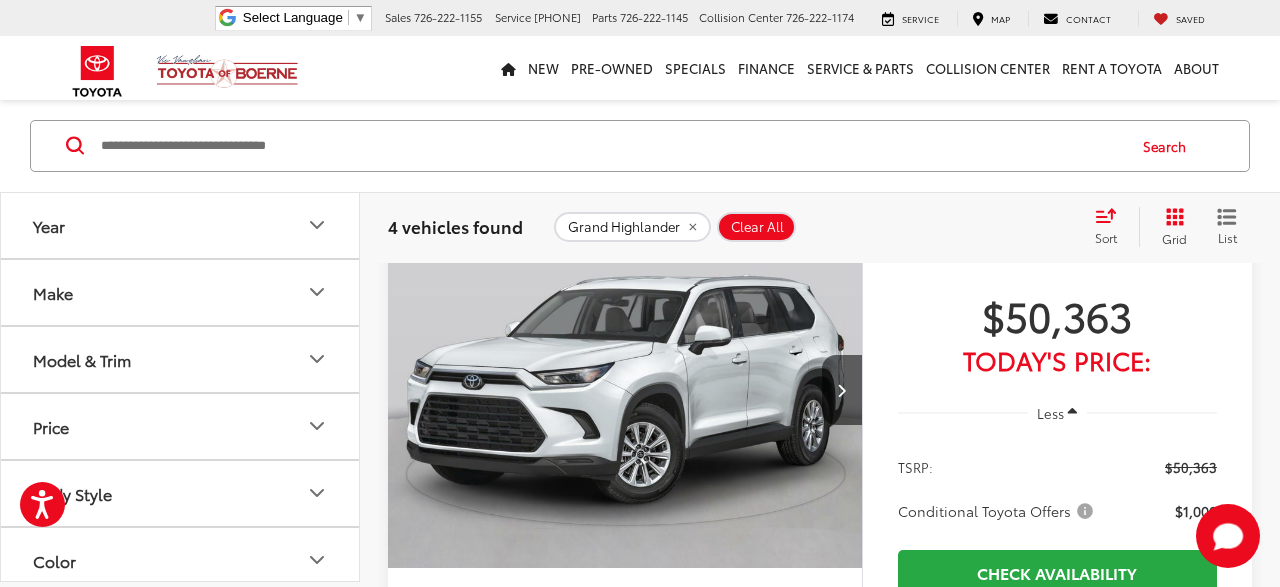 scroll, scrollTop: 1768, scrollLeft: 0, axis: vertical 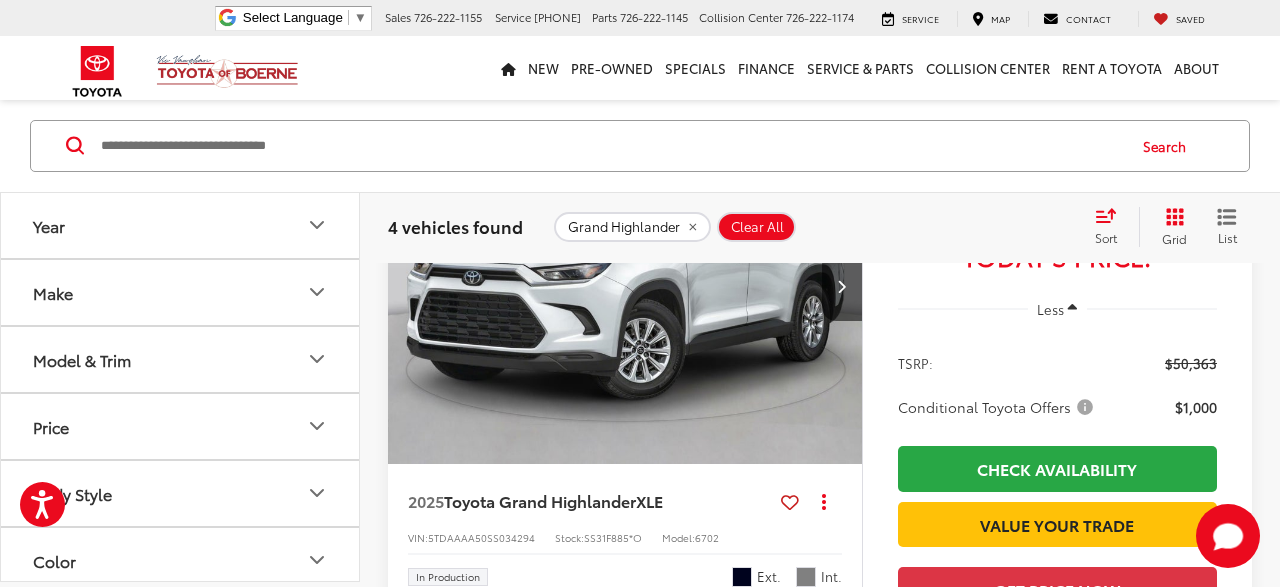 click at bounding box center (625, 287) 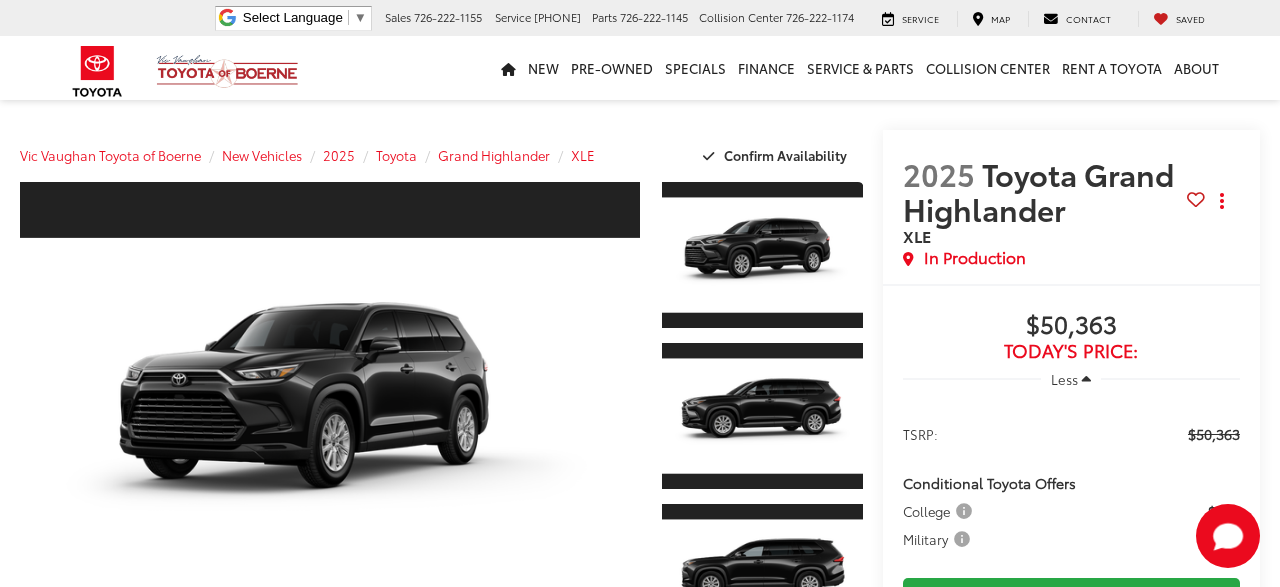 scroll, scrollTop: 0, scrollLeft: 0, axis: both 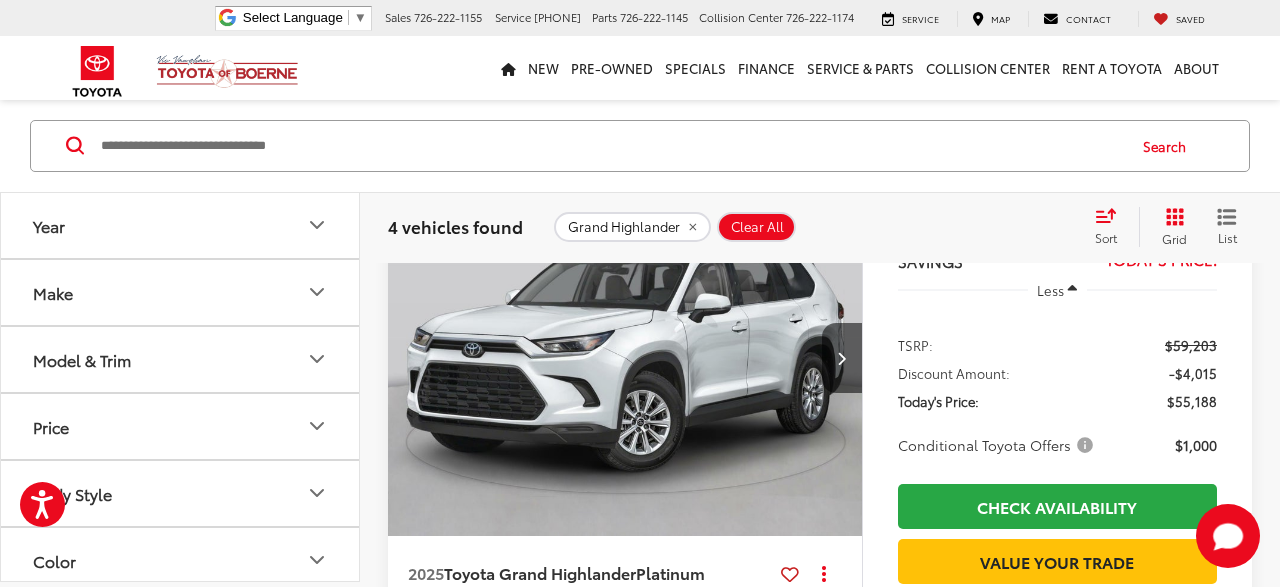 click at bounding box center (625, 359) 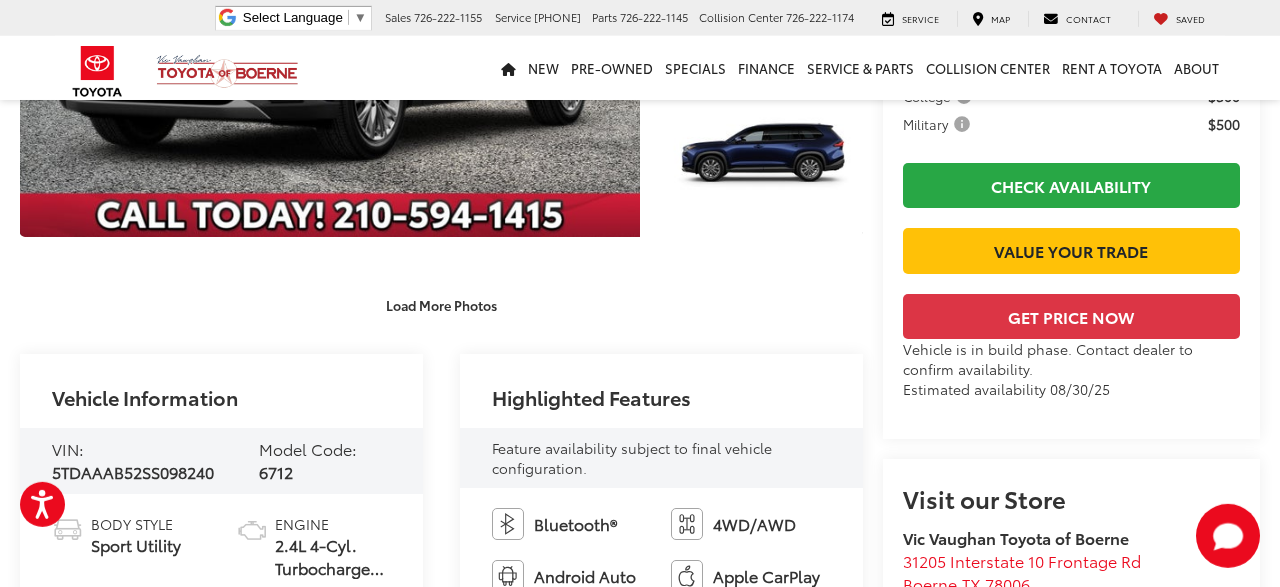 scroll, scrollTop: 416, scrollLeft: 0, axis: vertical 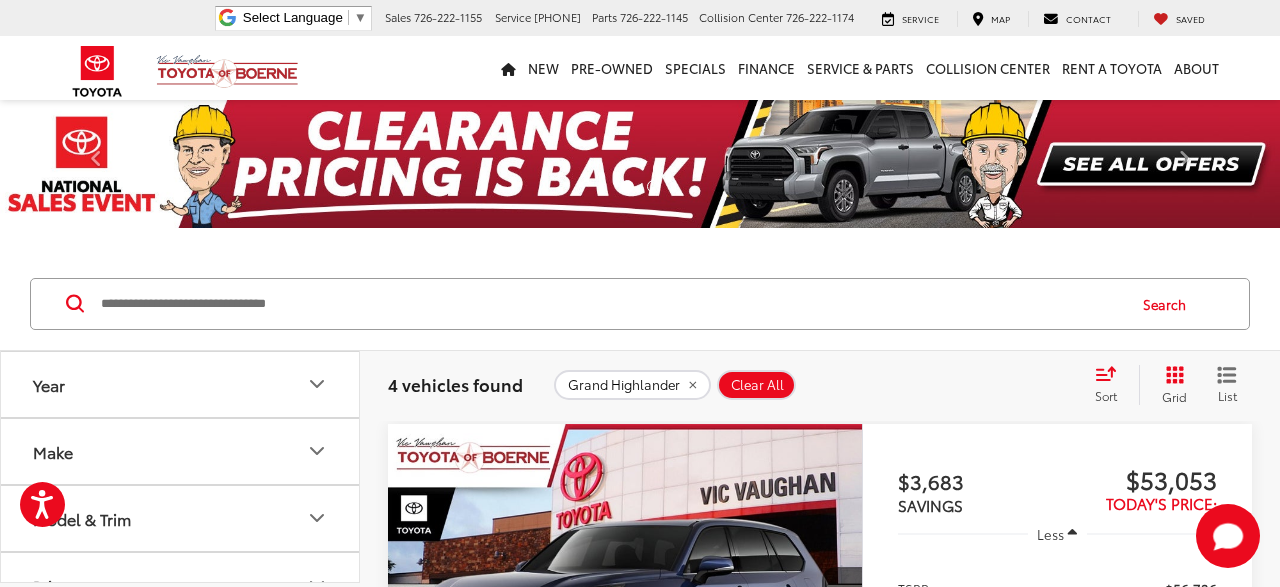 click 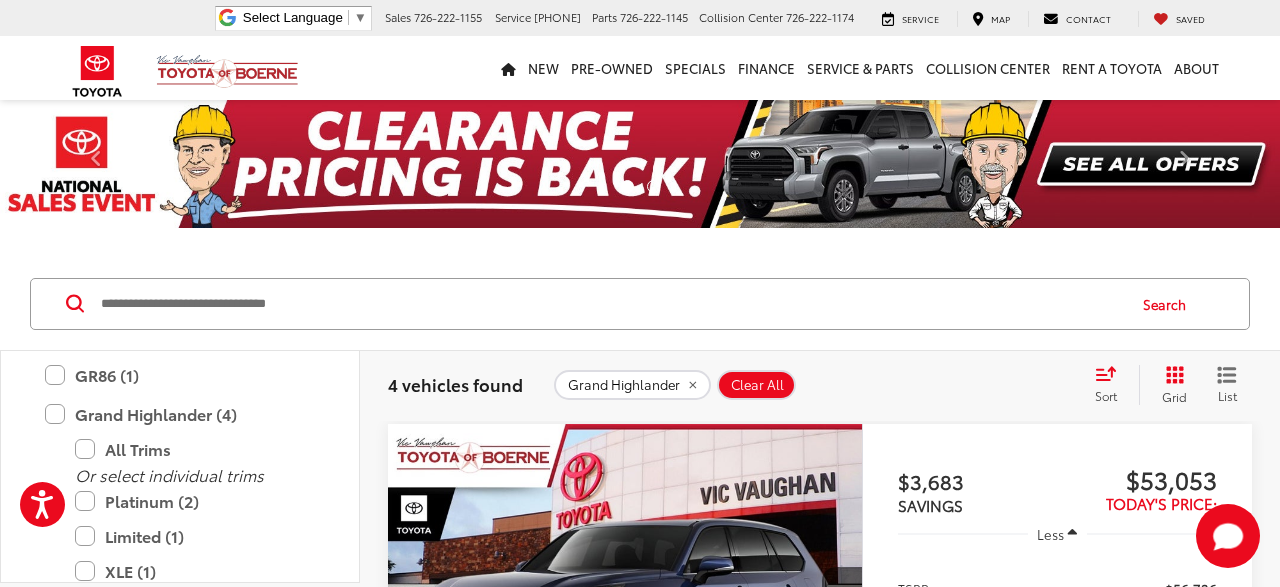 scroll, scrollTop: 720, scrollLeft: 0, axis: vertical 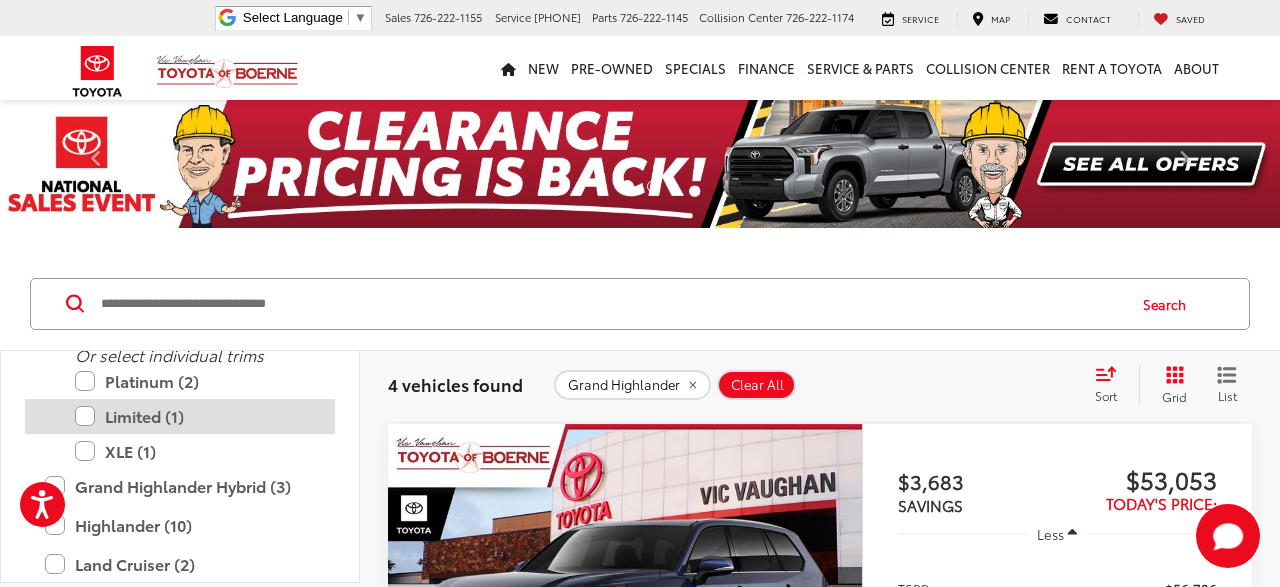 click on "Limited (1)" at bounding box center [195, 416] 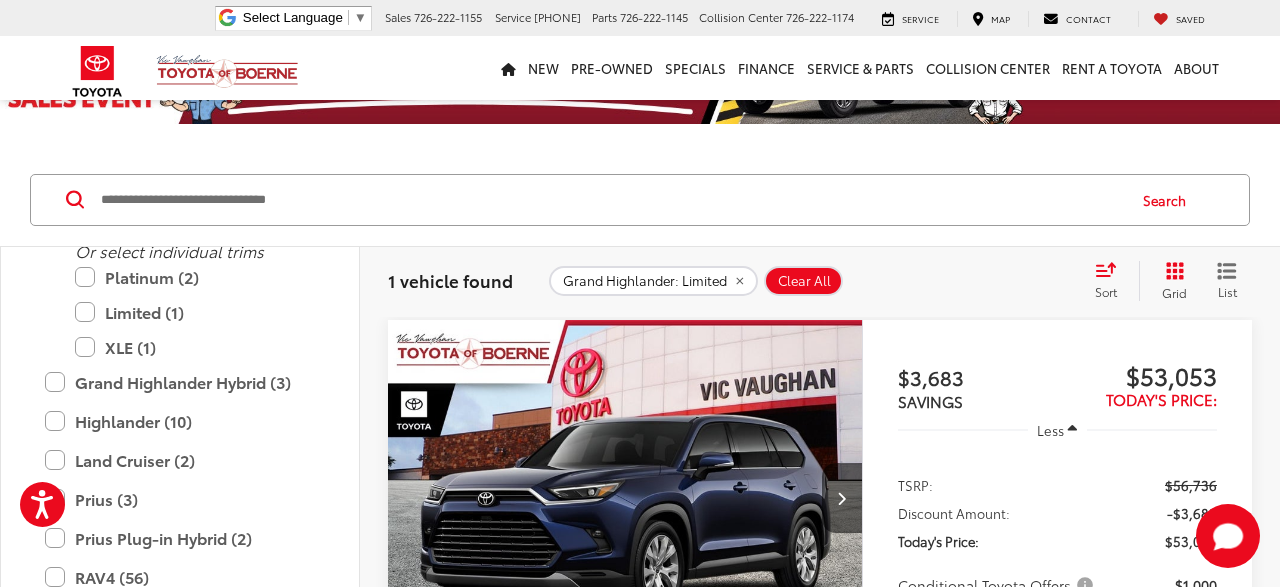 scroll, scrollTop: 208, scrollLeft: 0, axis: vertical 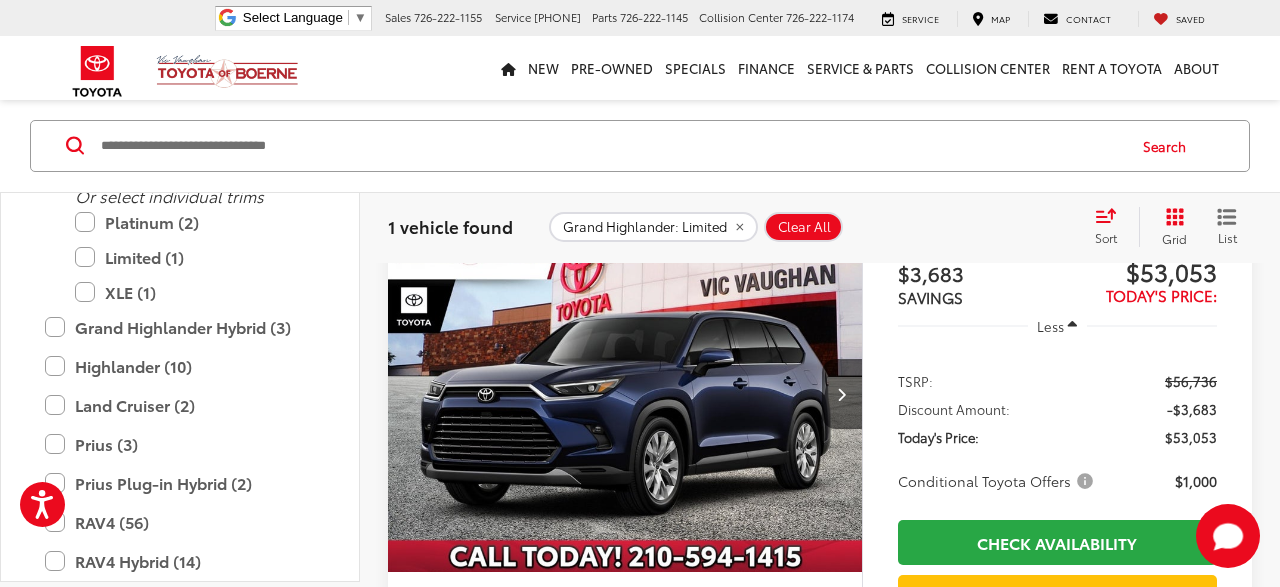 click at bounding box center [625, 395] 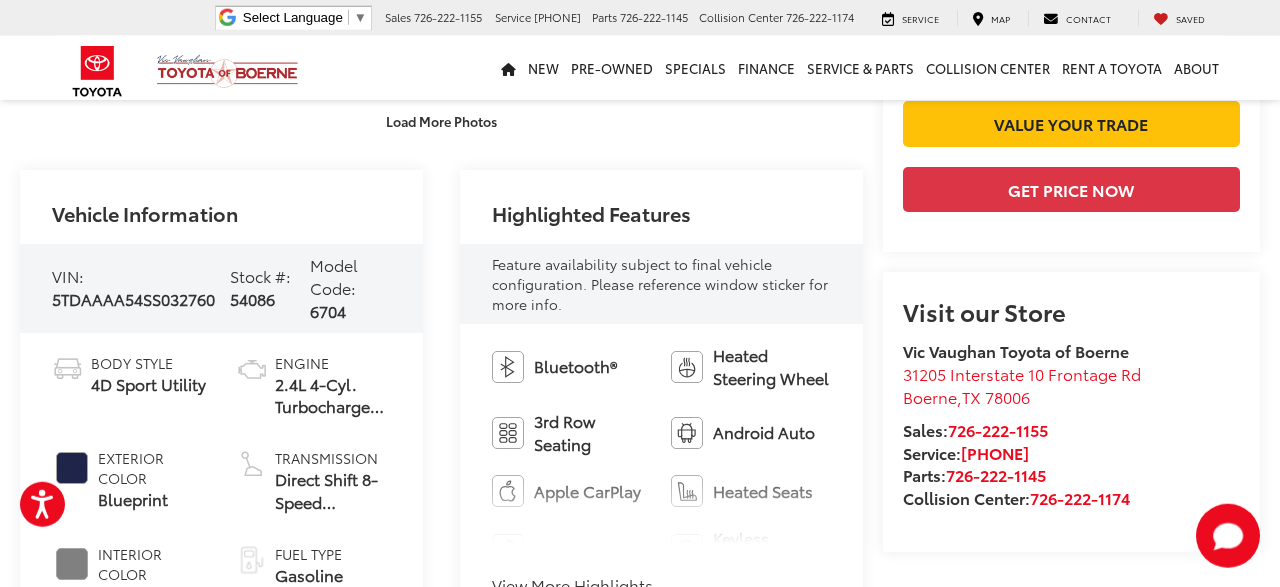 scroll, scrollTop: 728, scrollLeft: 0, axis: vertical 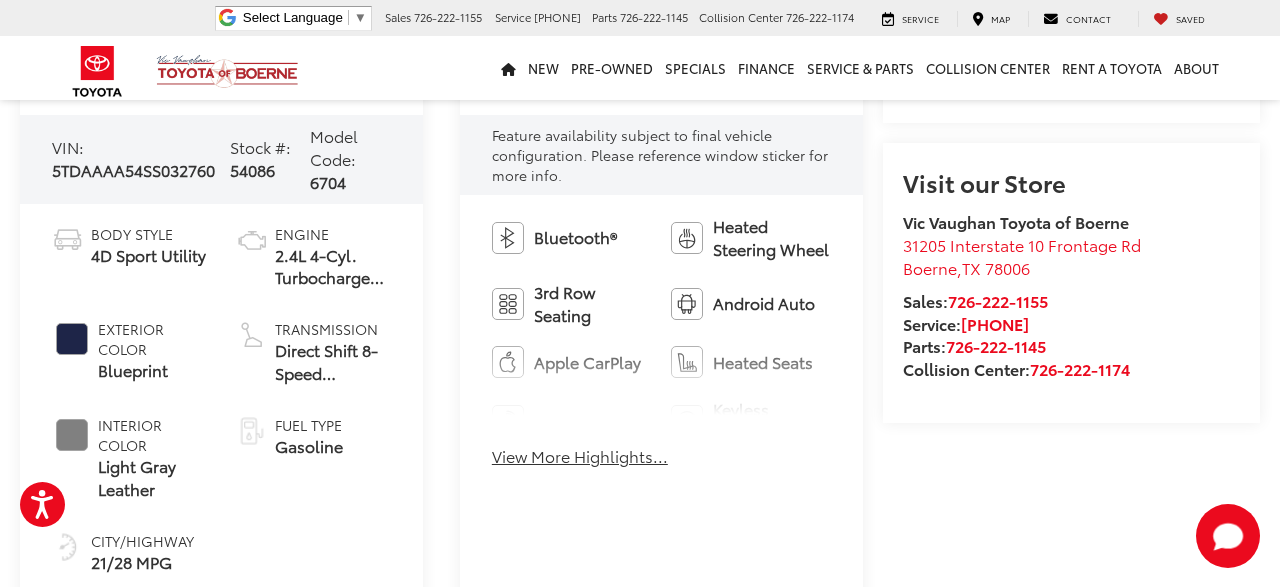 click on "View More Highlights..." at bounding box center (580, 456) 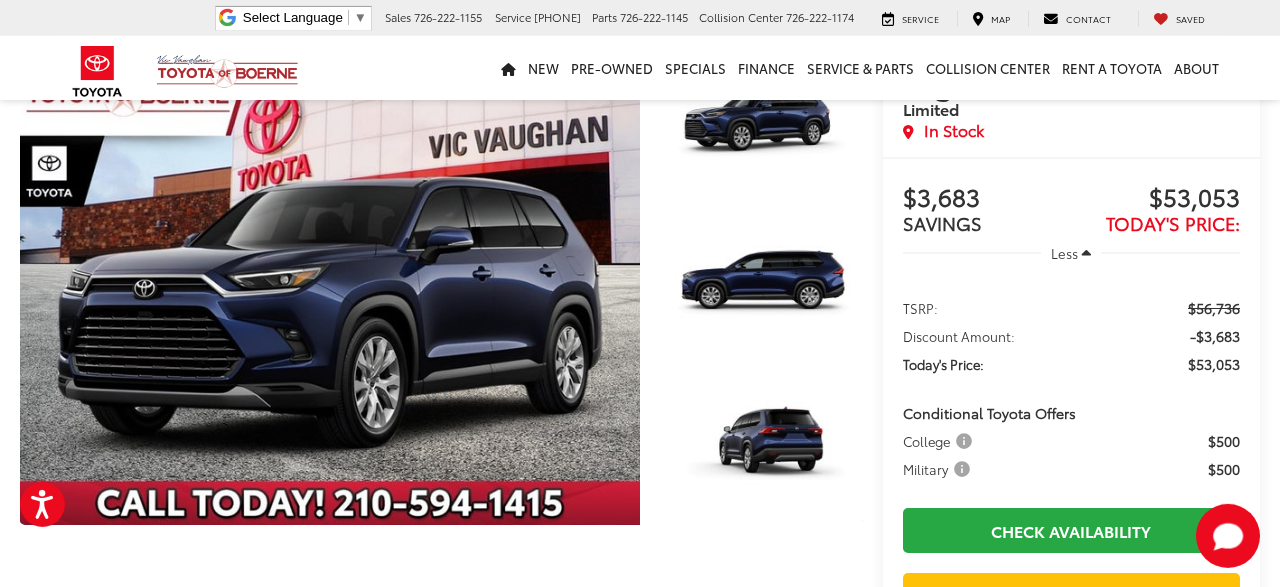 scroll, scrollTop: 0, scrollLeft: 0, axis: both 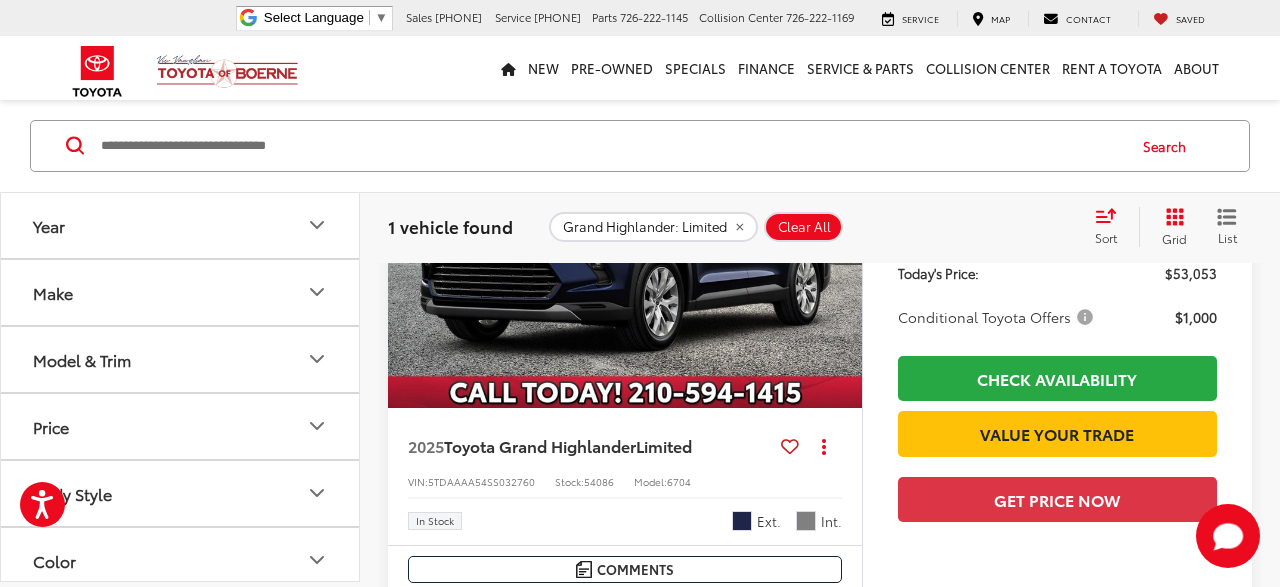 click 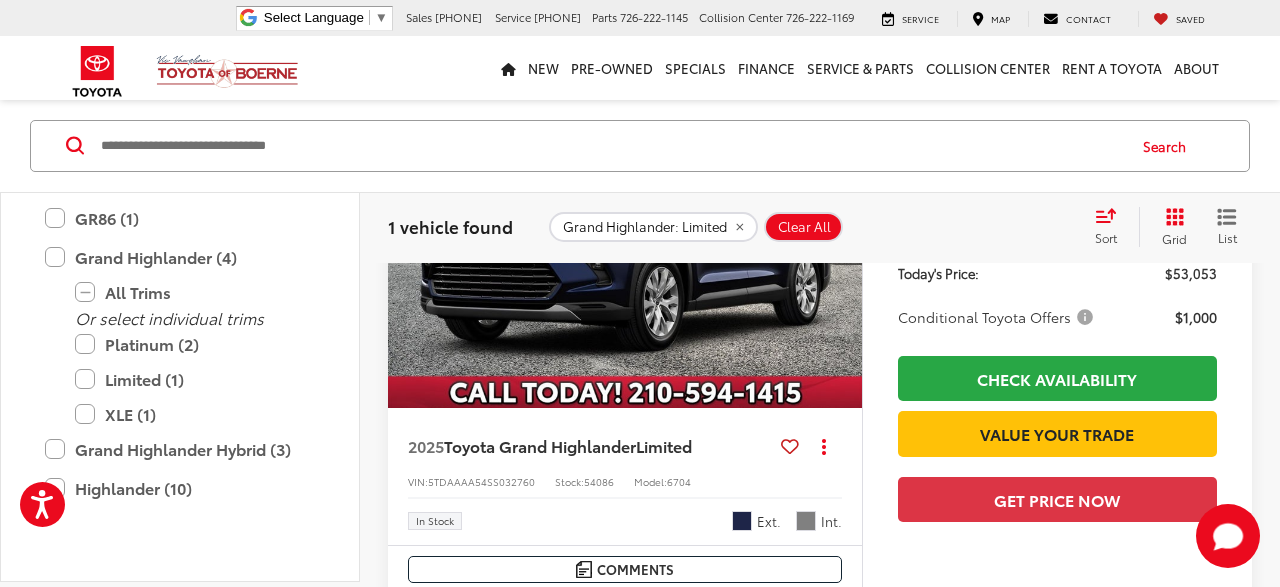 scroll, scrollTop: 600, scrollLeft: 0, axis: vertical 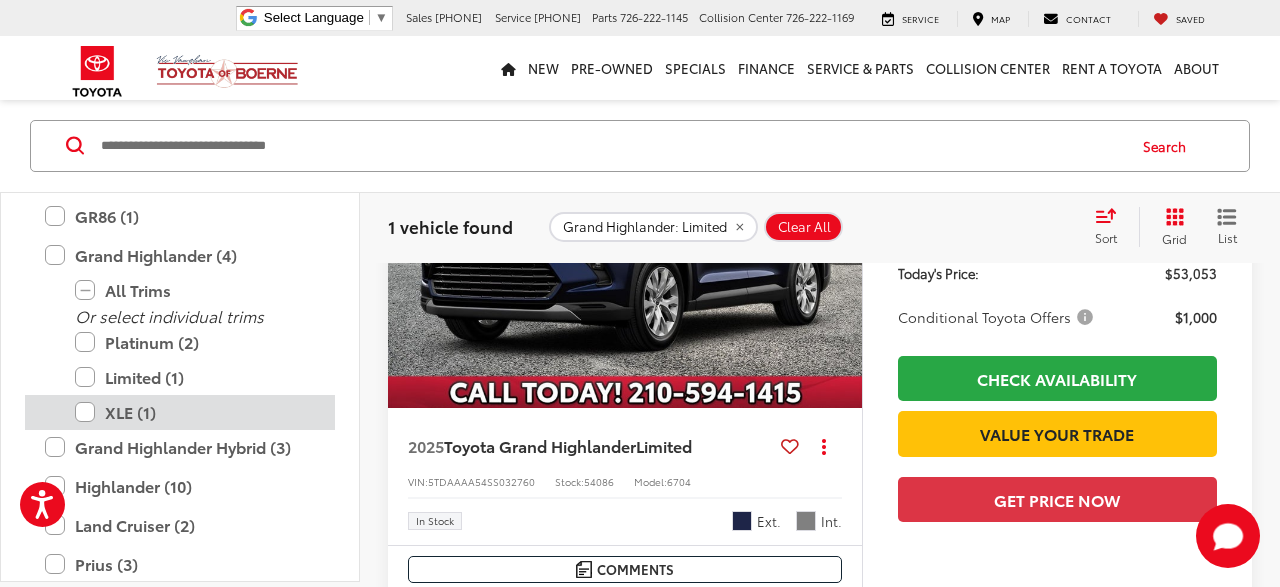 click on "XLE (1)" at bounding box center [195, 411] 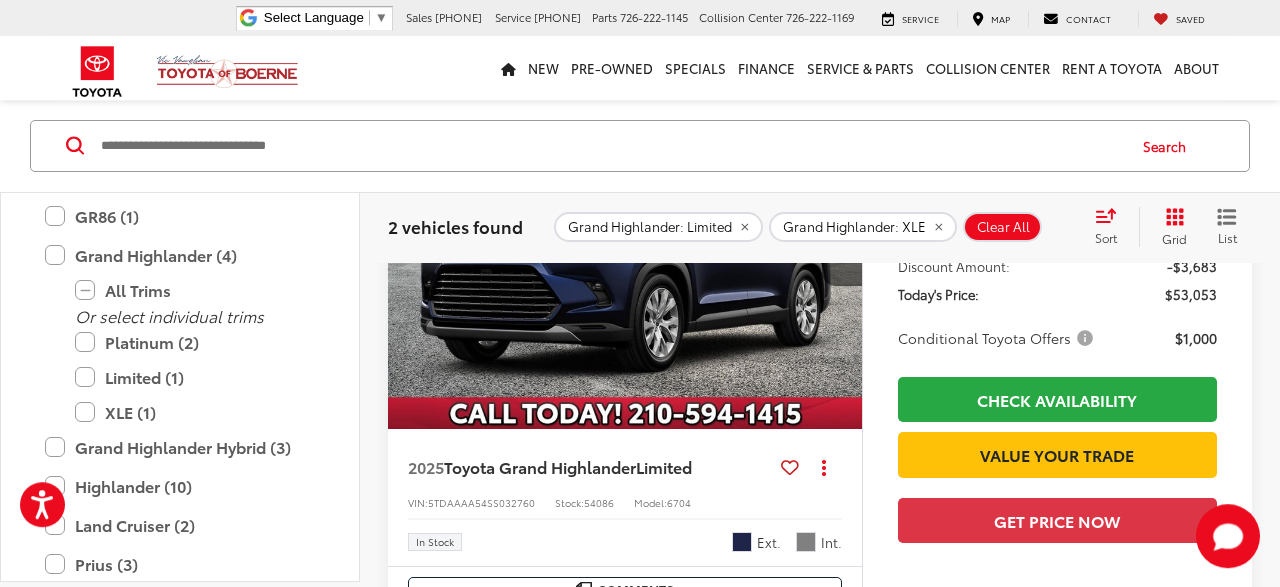 scroll, scrollTop: 312, scrollLeft: 0, axis: vertical 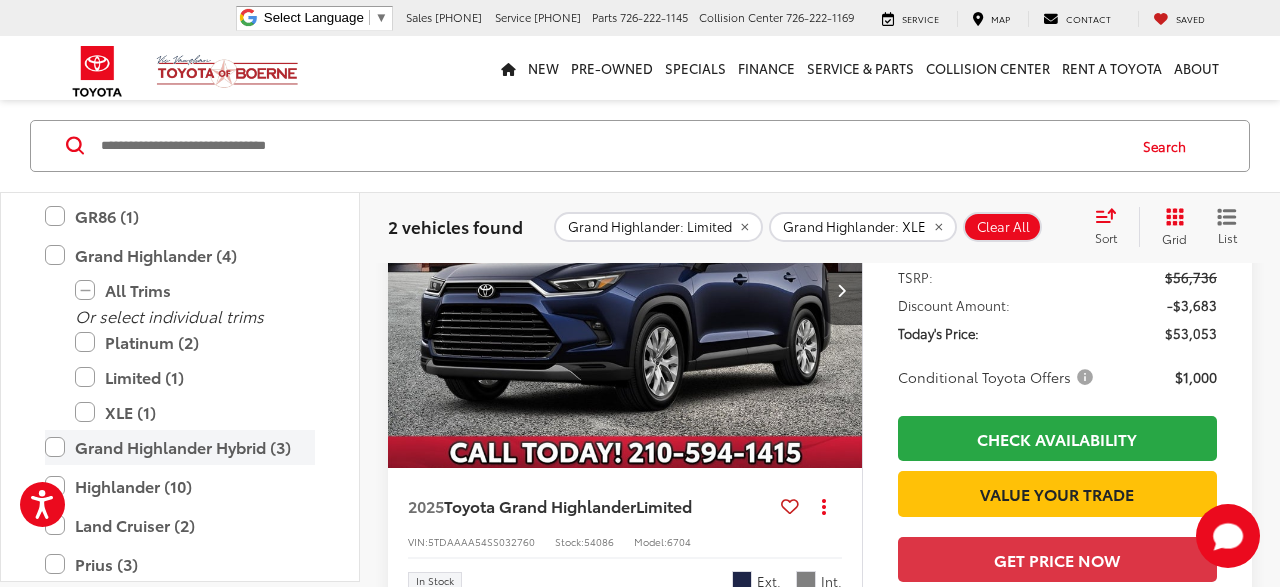click on "Grand Highlander Hybrid (3)" at bounding box center [180, 446] 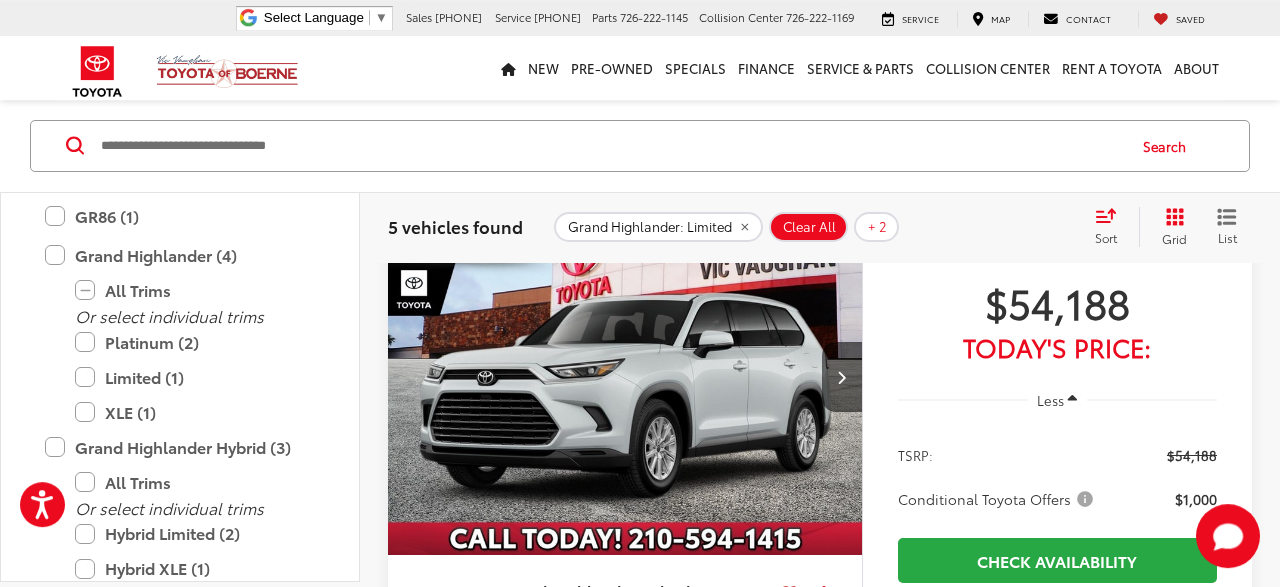 scroll, scrollTop: 990, scrollLeft: 0, axis: vertical 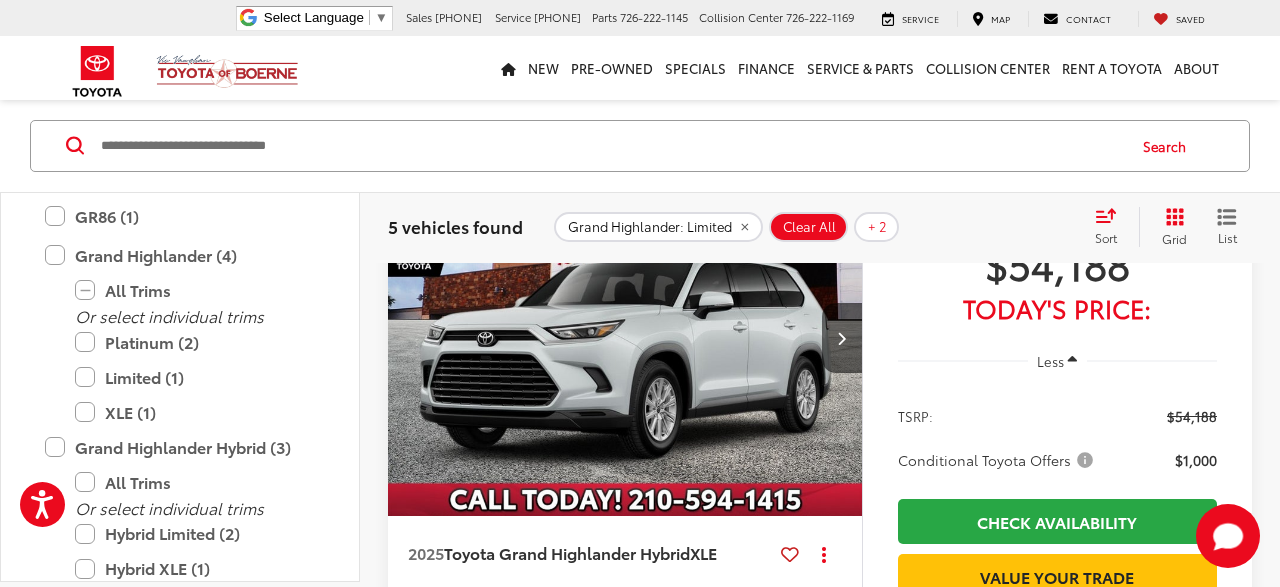 click at bounding box center (625, 339) 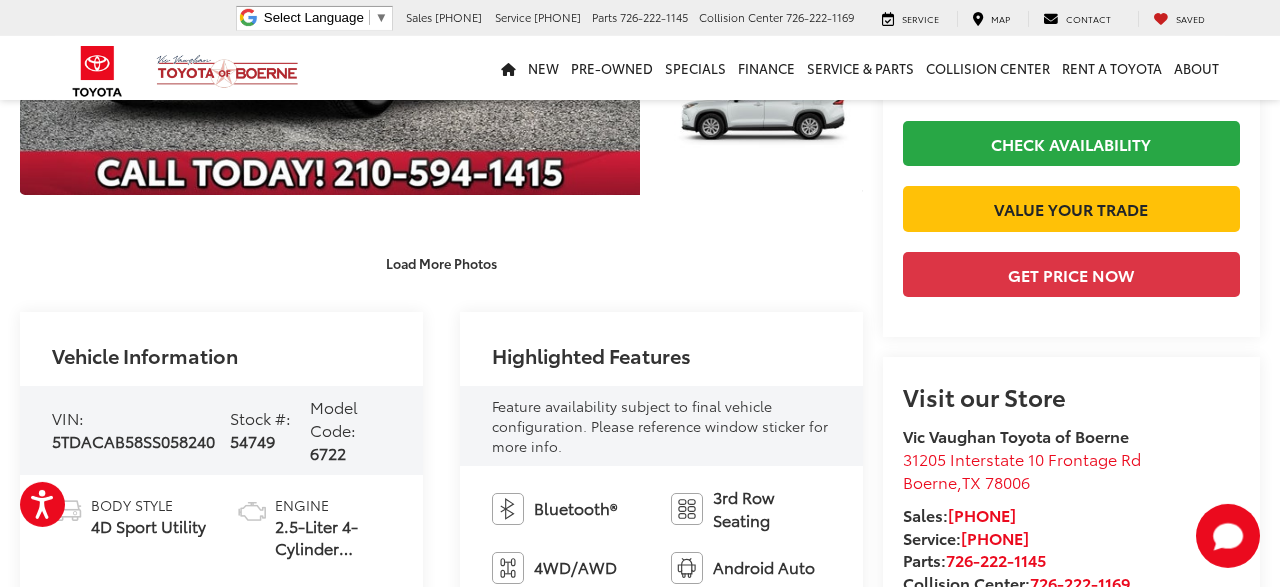 scroll, scrollTop: 416, scrollLeft: 0, axis: vertical 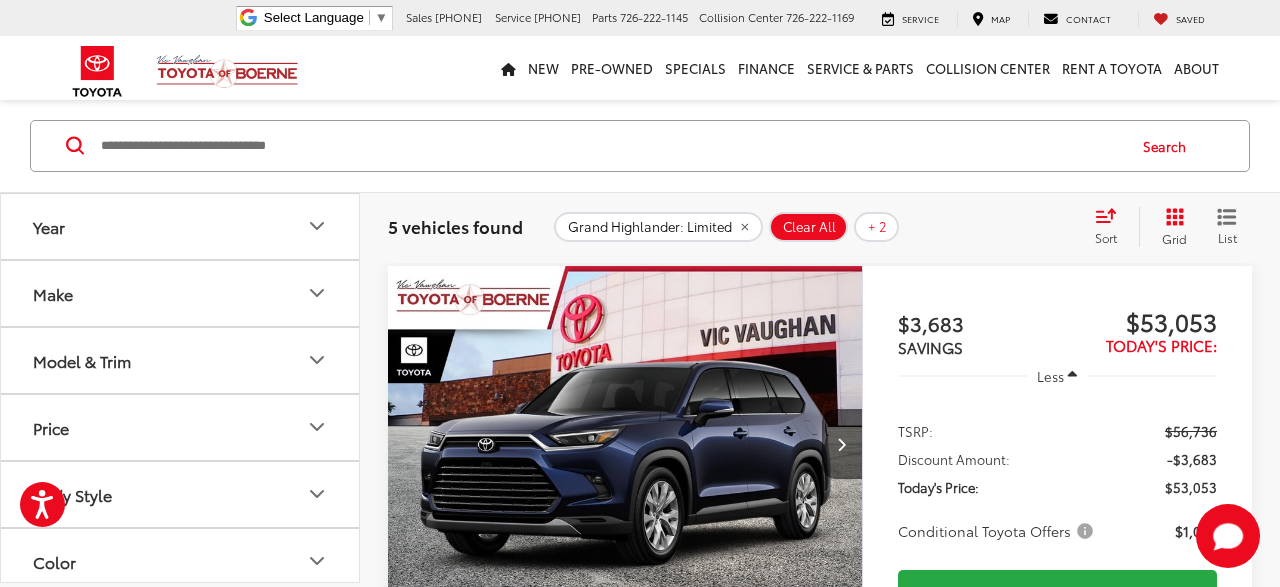 click 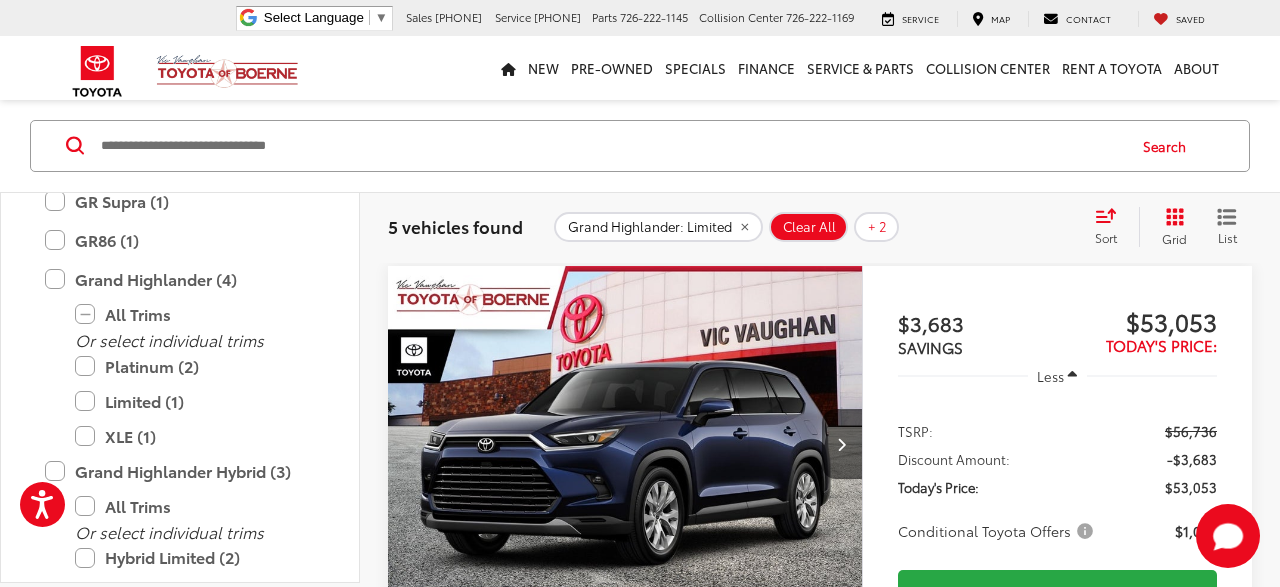 scroll, scrollTop: 600, scrollLeft: 0, axis: vertical 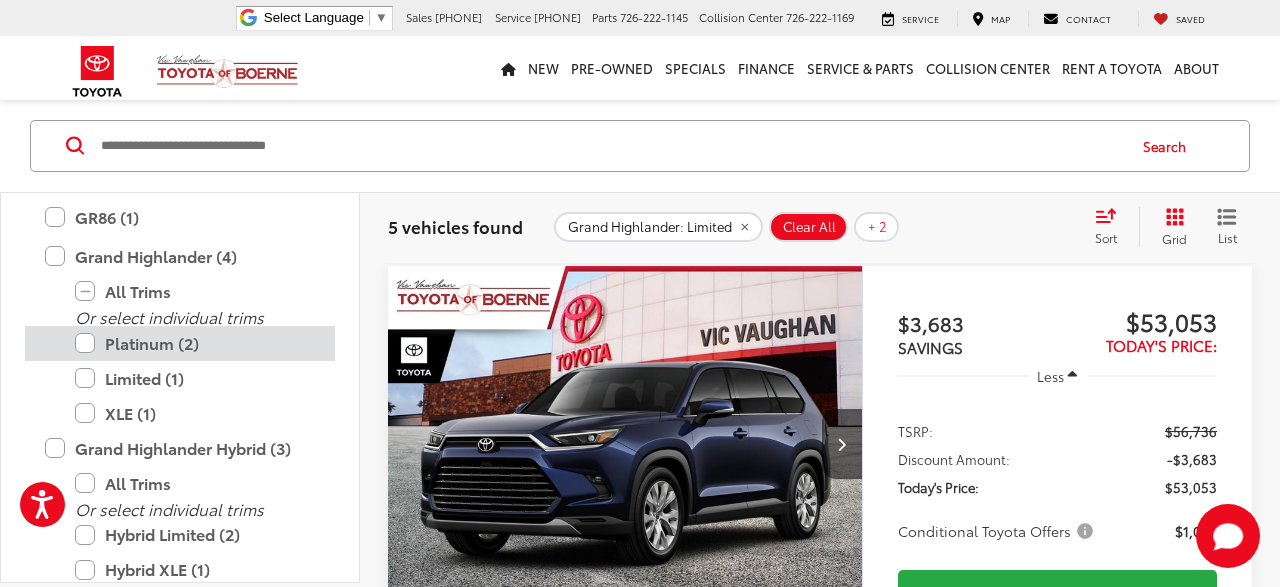 click on "Platinum (2)" at bounding box center (195, 343) 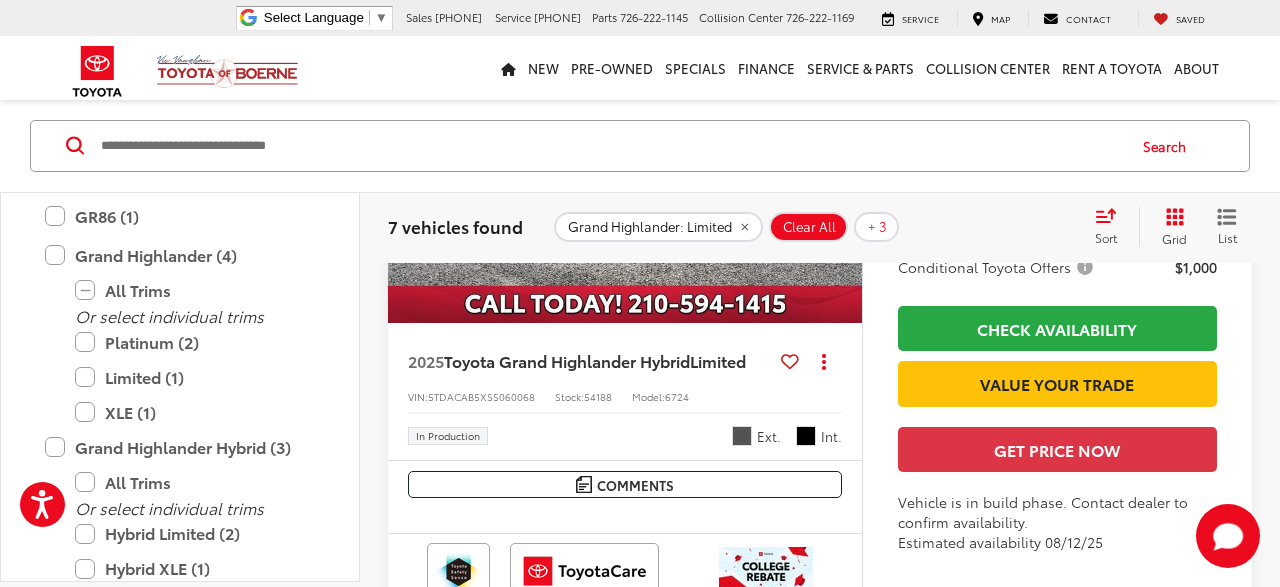 scroll, scrollTop: 4214, scrollLeft: 0, axis: vertical 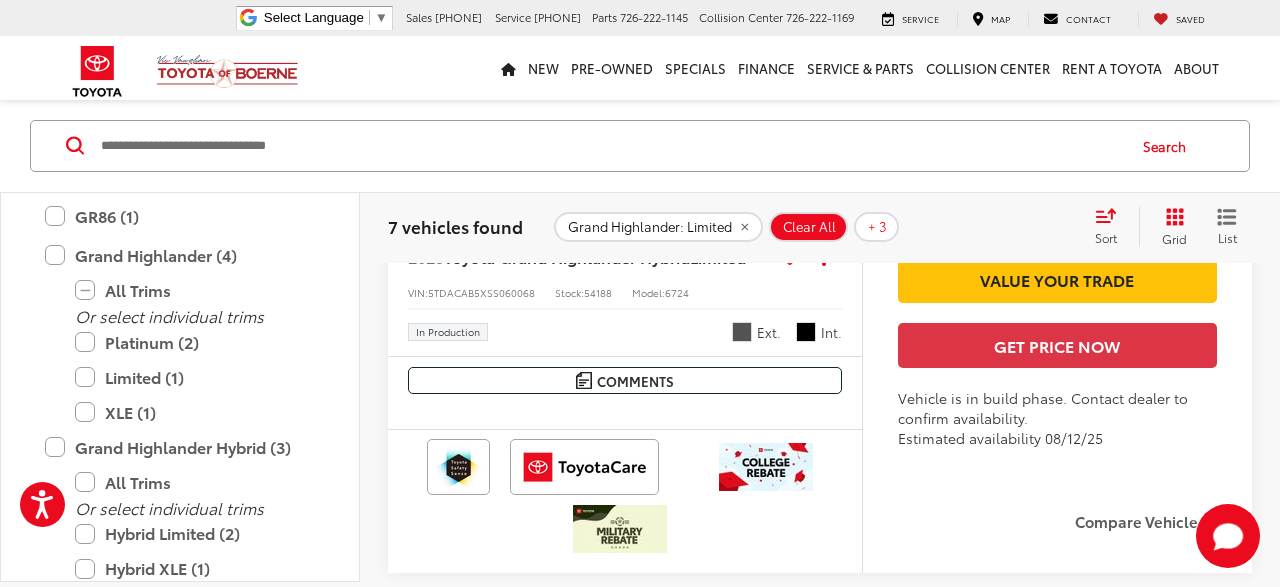 click at bounding box center (625, 42) 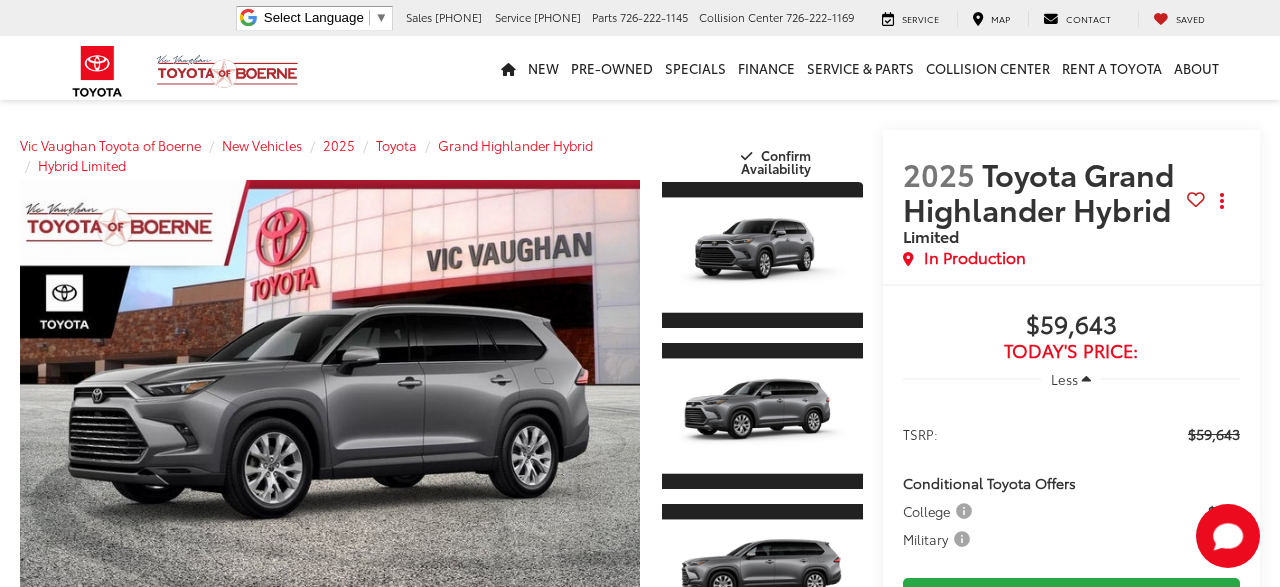 scroll, scrollTop: 0, scrollLeft: 0, axis: both 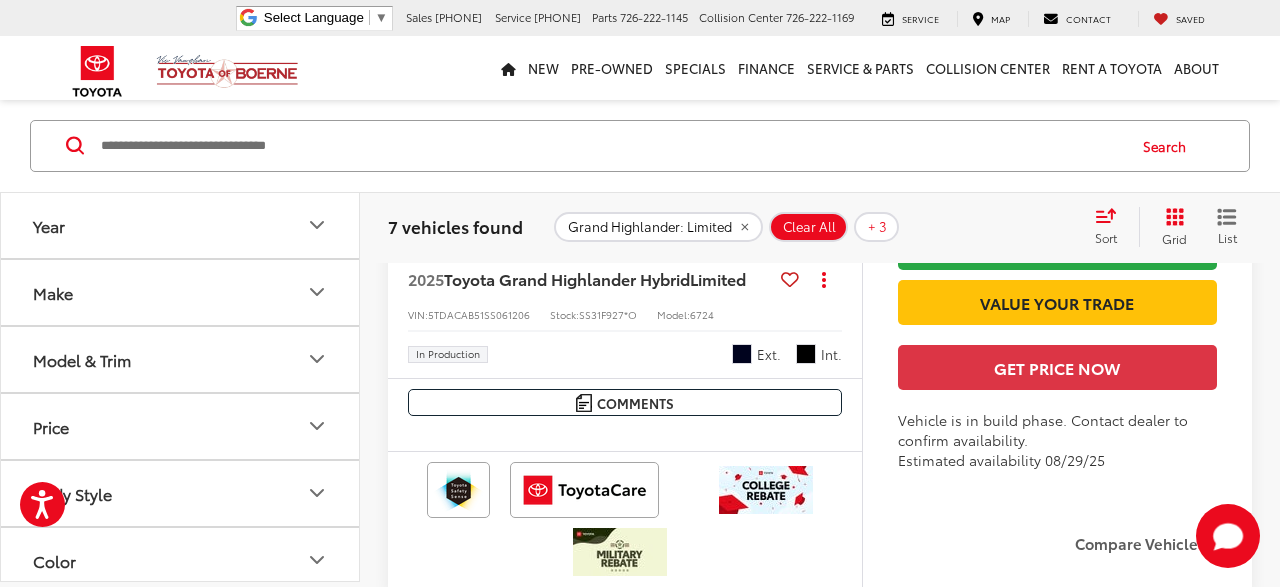 click at bounding box center [625, 64] 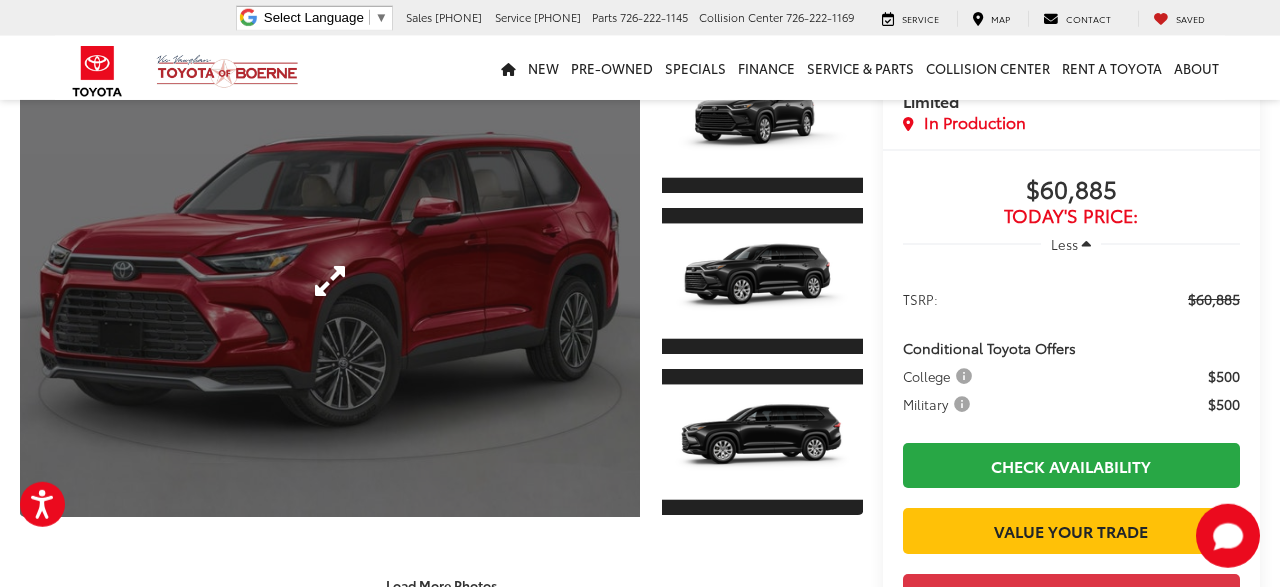 scroll, scrollTop: 104, scrollLeft: 0, axis: vertical 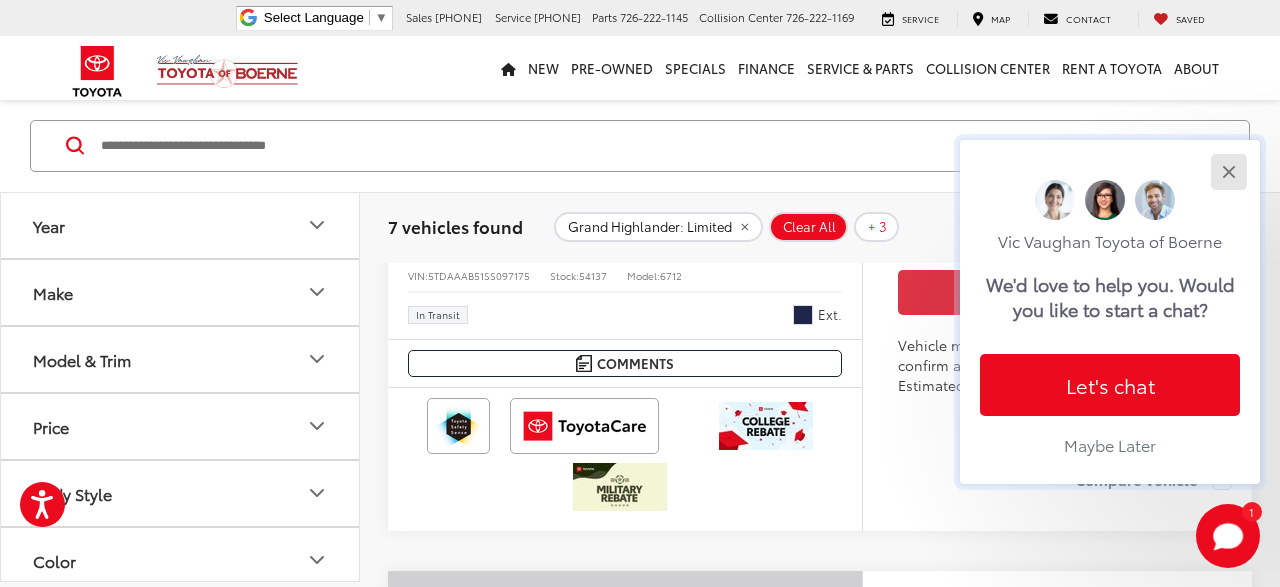 click at bounding box center [1228, 171] 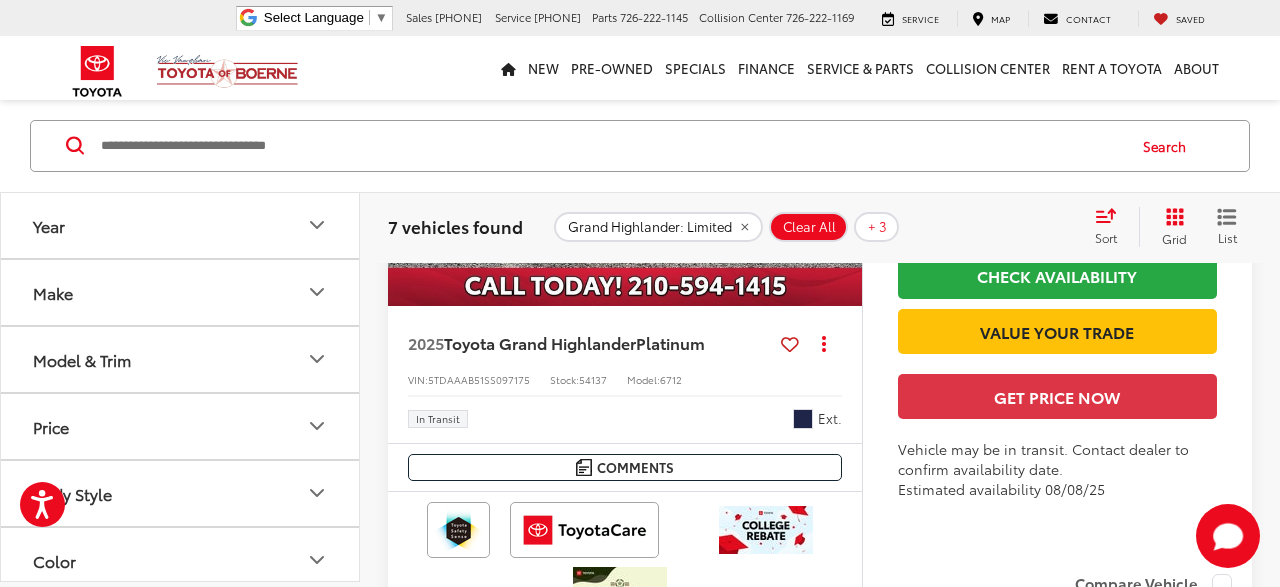 scroll, scrollTop: 1406, scrollLeft: 0, axis: vertical 